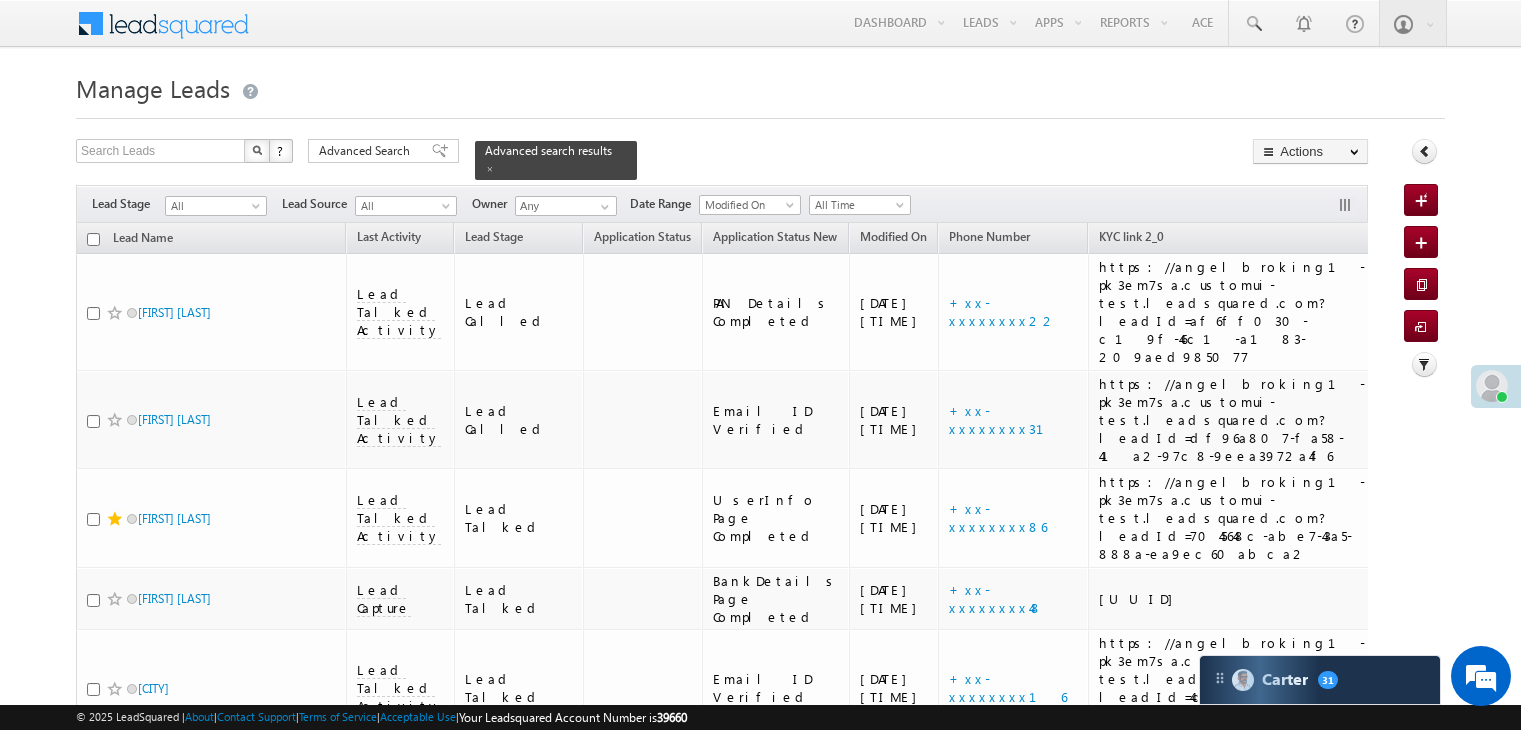 scroll, scrollTop: 4500, scrollLeft: 0, axis: vertical 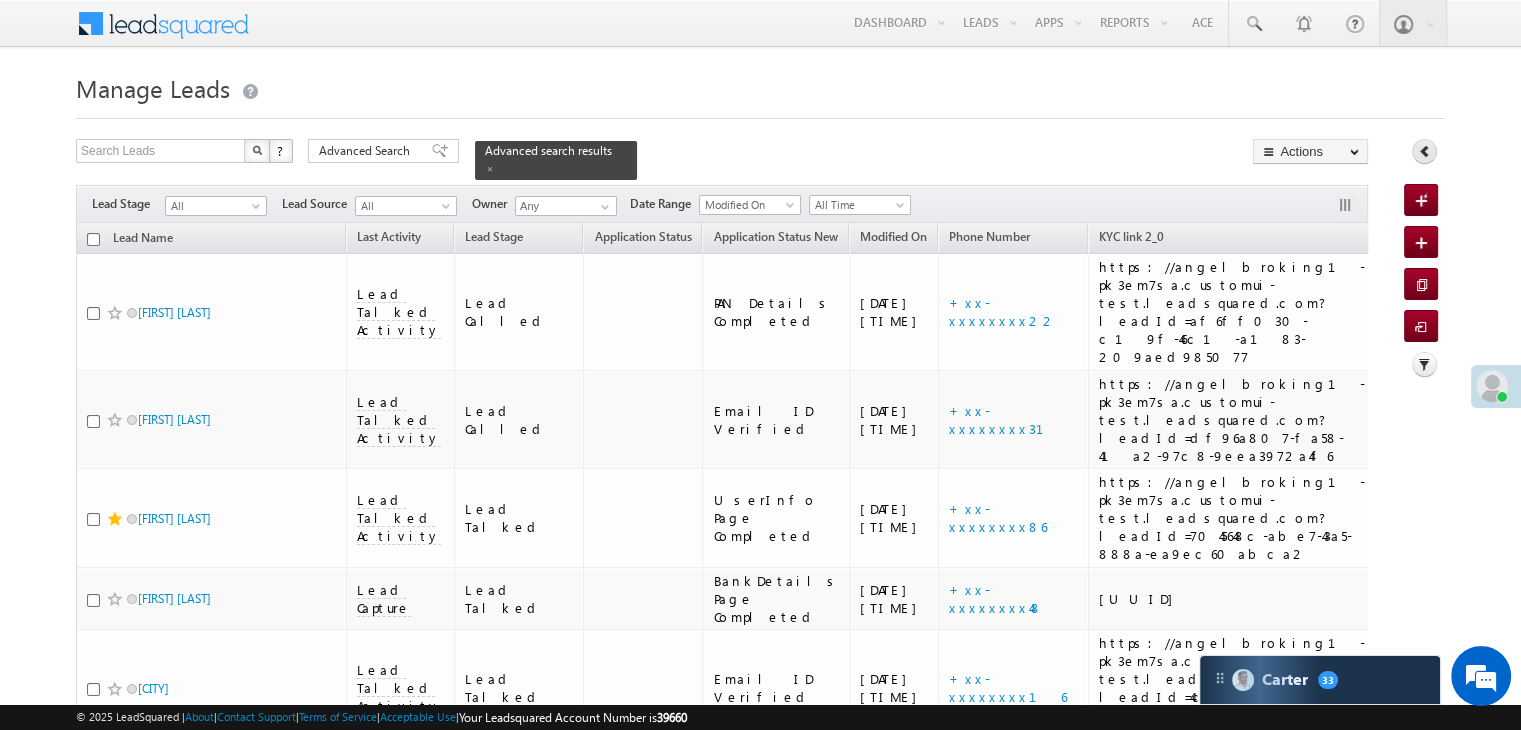 click at bounding box center (1424, 151) 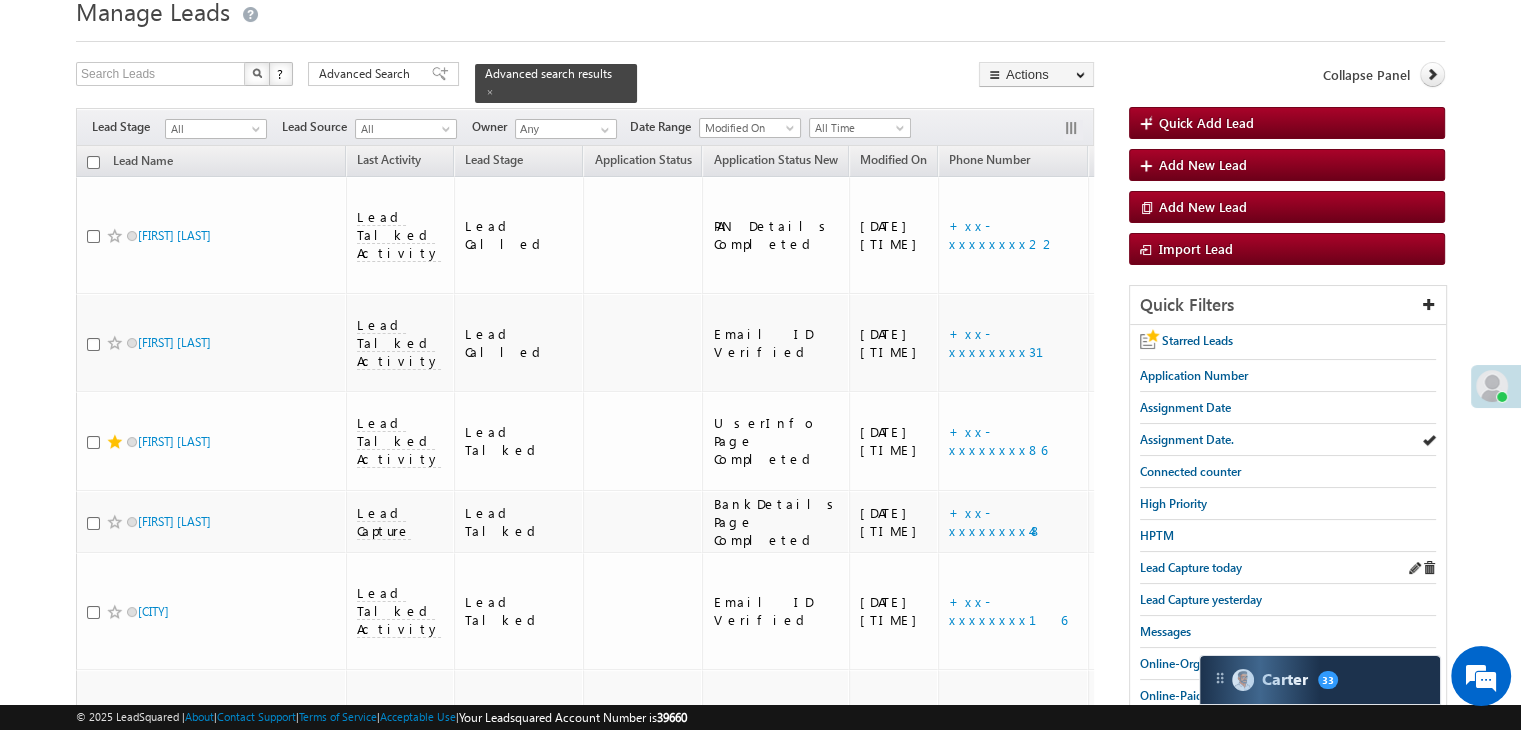 scroll, scrollTop: 100, scrollLeft: 0, axis: vertical 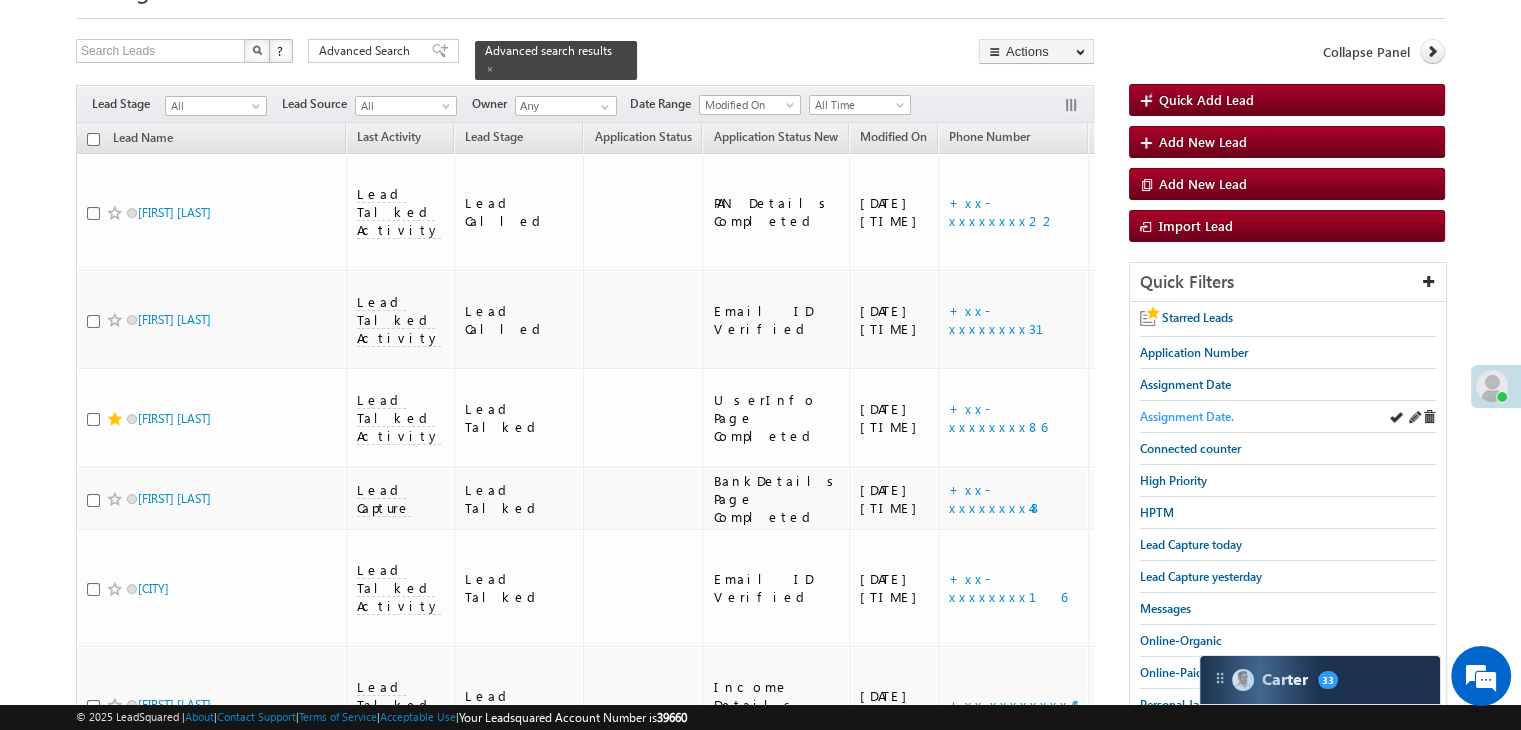 click on "Assignment Date." at bounding box center (1187, 416) 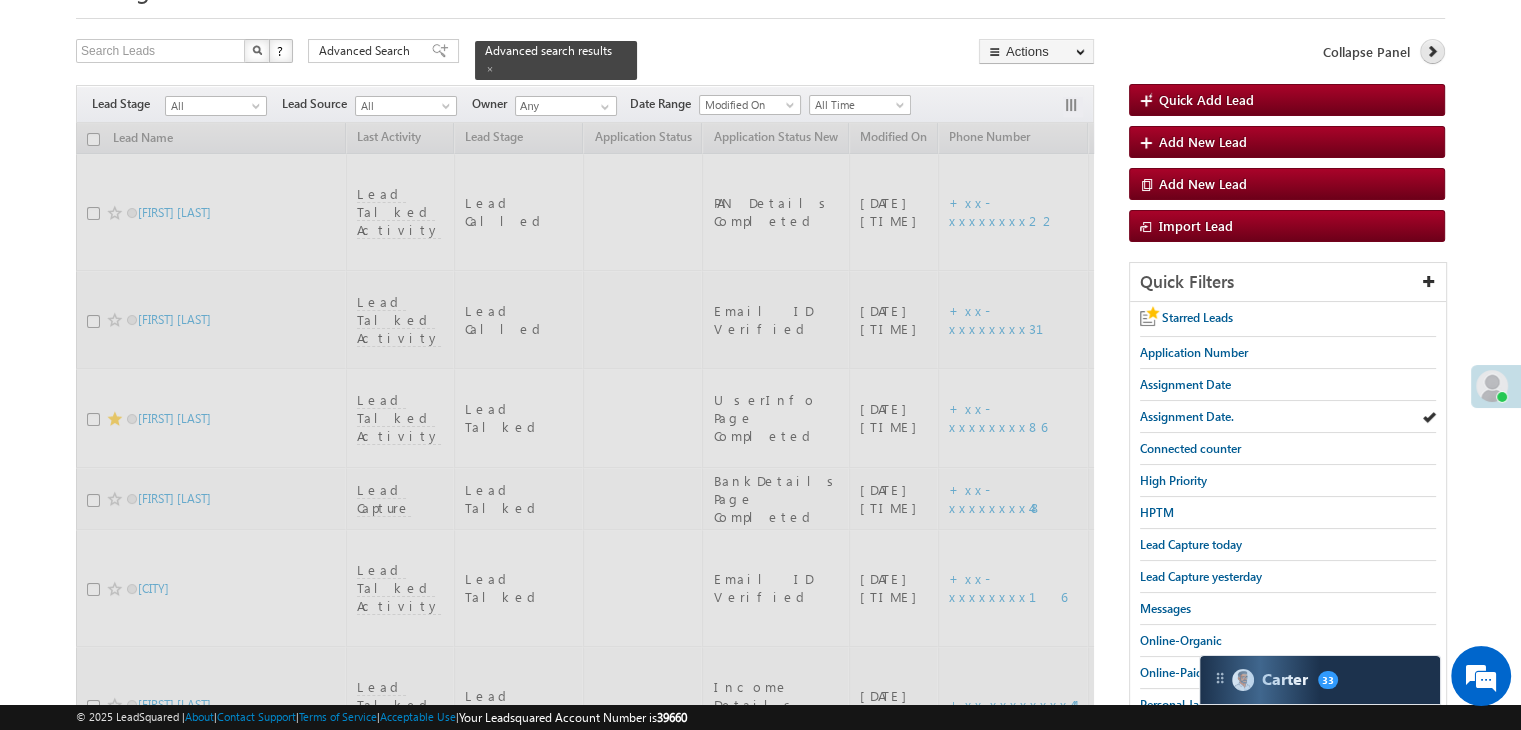 click at bounding box center [1432, 51] 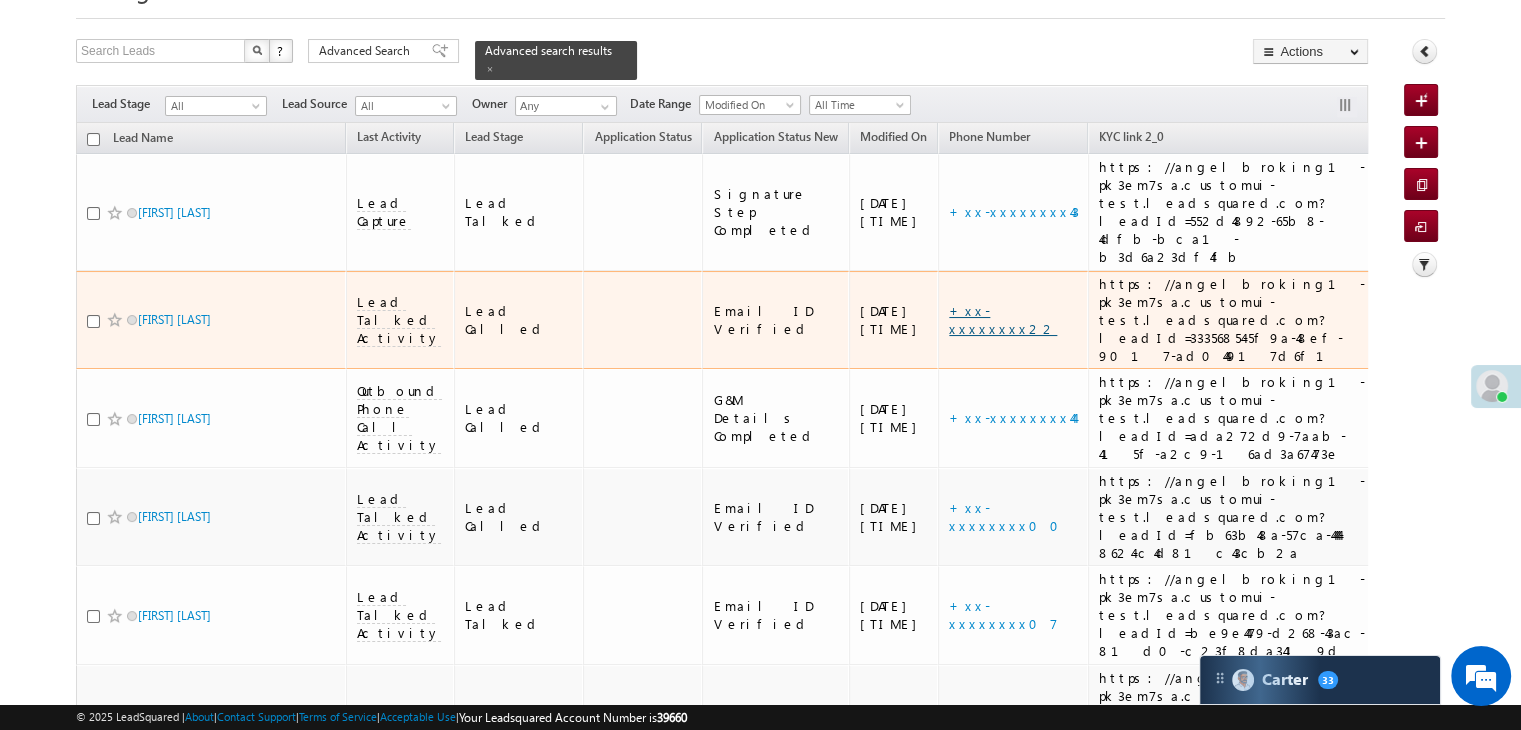 click on "+xx-xxxxxxxx22" at bounding box center (1003, 319) 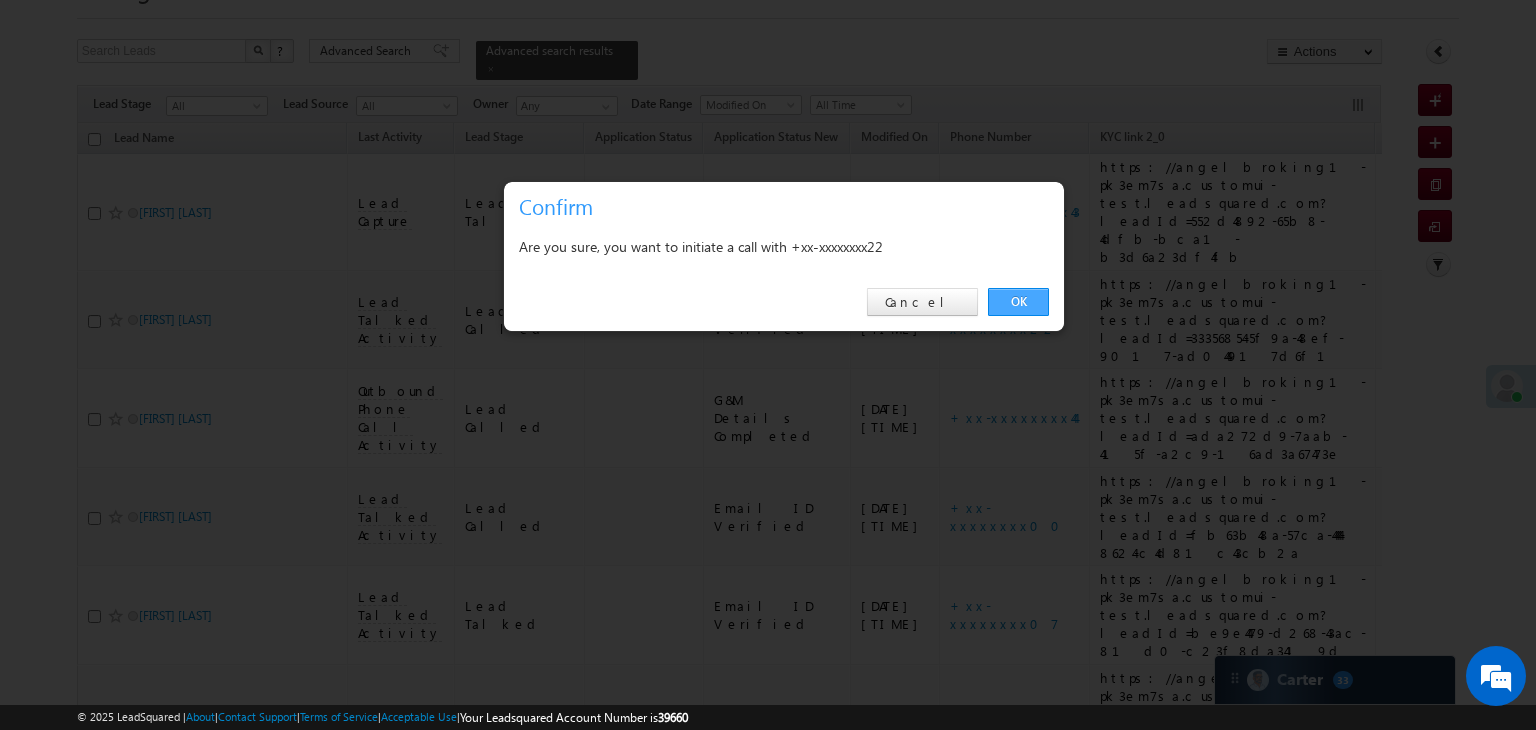 click on "OK" at bounding box center (1018, 302) 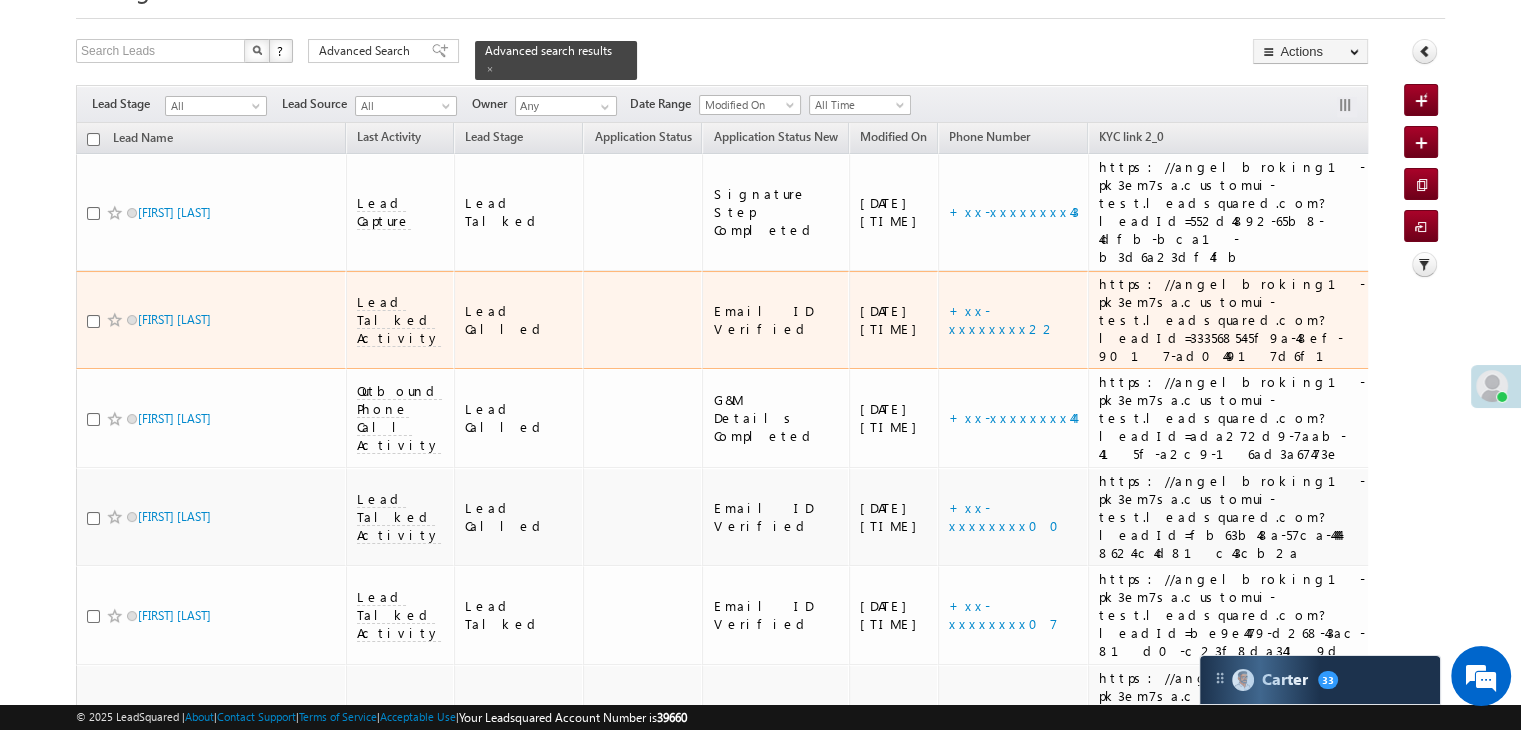 click on "+xx-xxxxxxxx22" at bounding box center (1013, 320) 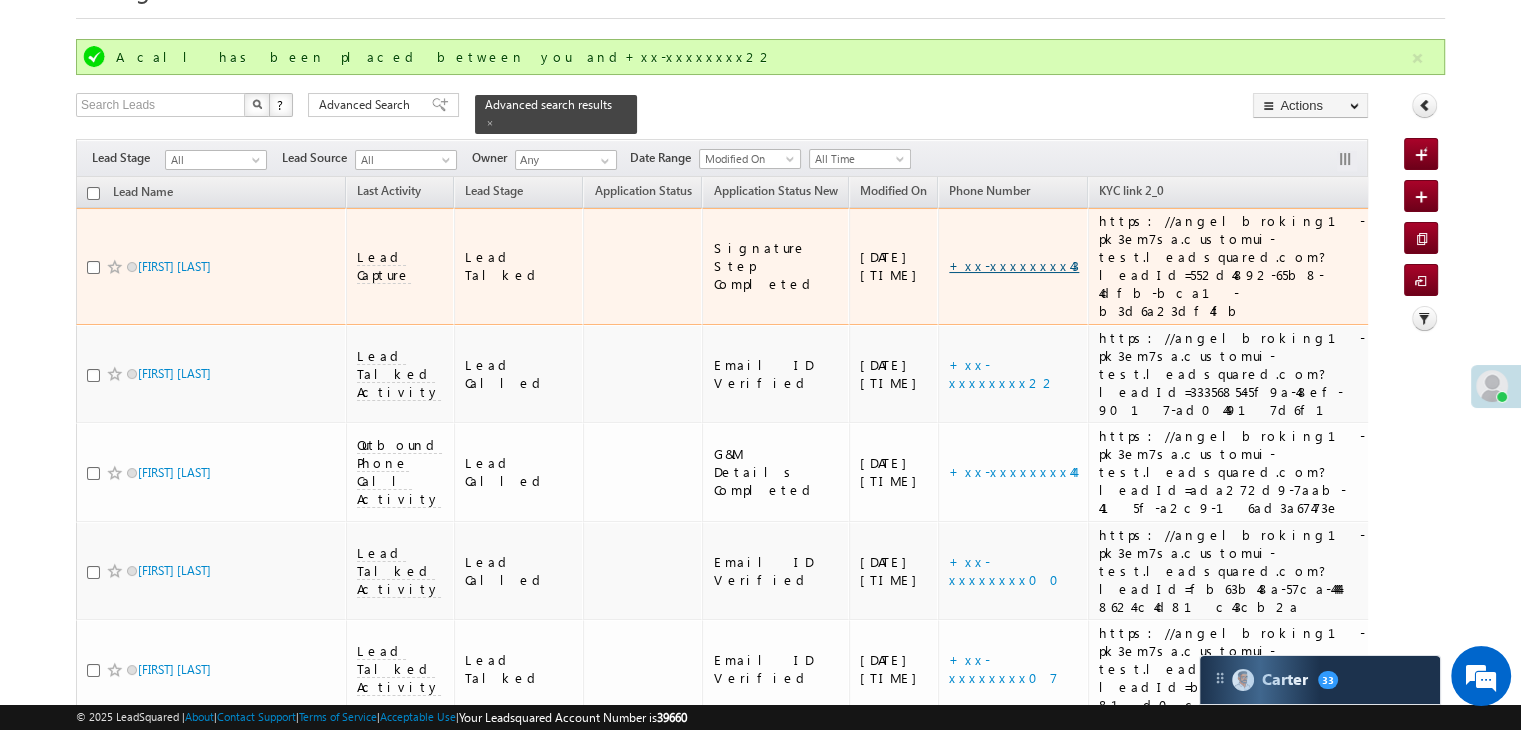 click on "+xx-xxxxxxxx43" at bounding box center (1014, 265) 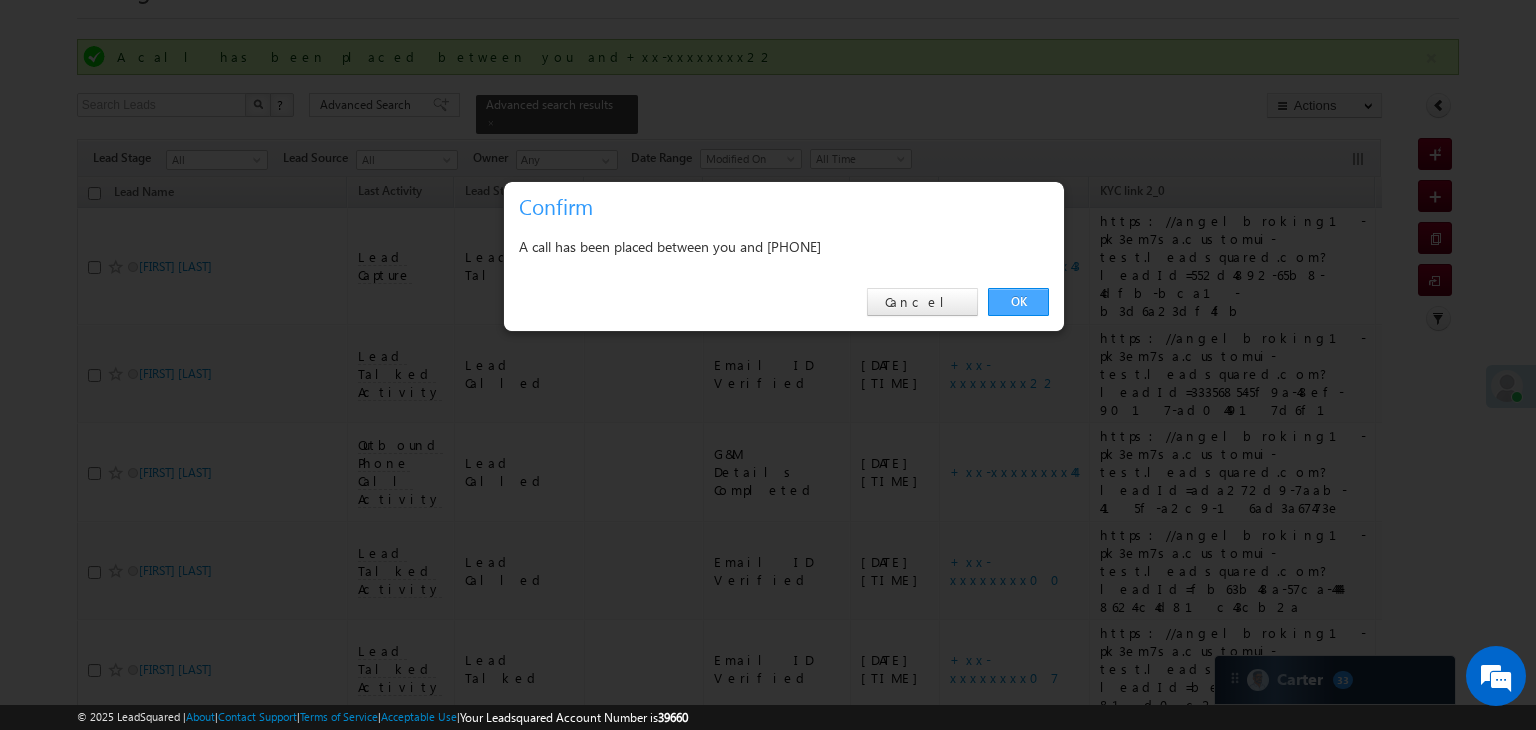 click on "OK" at bounding box center [1018, 302] 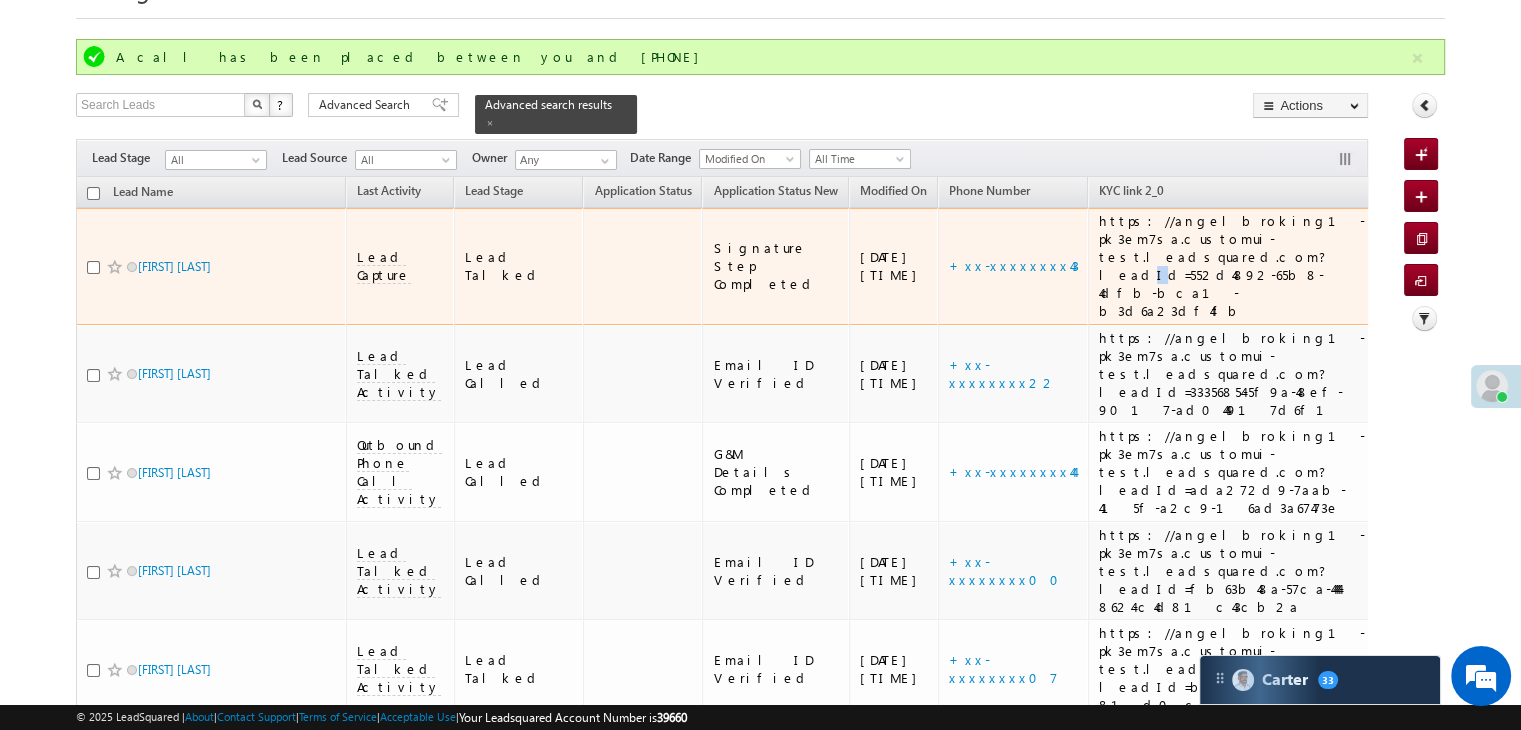 click on "https://angelbroking1-pk3em7sa.customui-test.leadsquared.com?leadId=552d4892-65b8-4dfb-bca1-b3d6a23df4fb" at bounding box center (1232, 266) 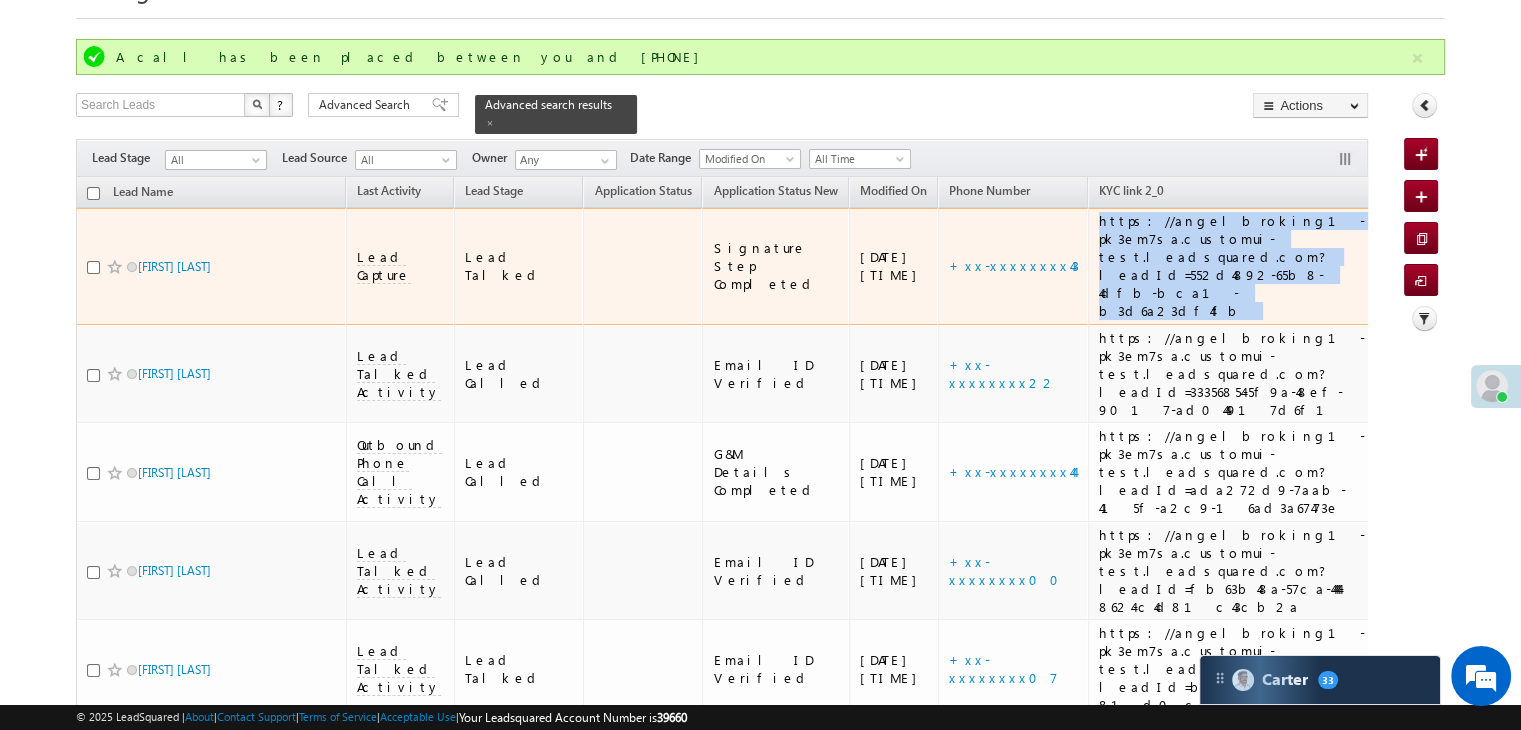 click on "https://angelbroking1-pk3em7sa.customui-test.leadsquared.com?leadId=552d4892-65b8-4dfb-bca1-b3d6a23df4fb" at bounding box center (1232, 266) 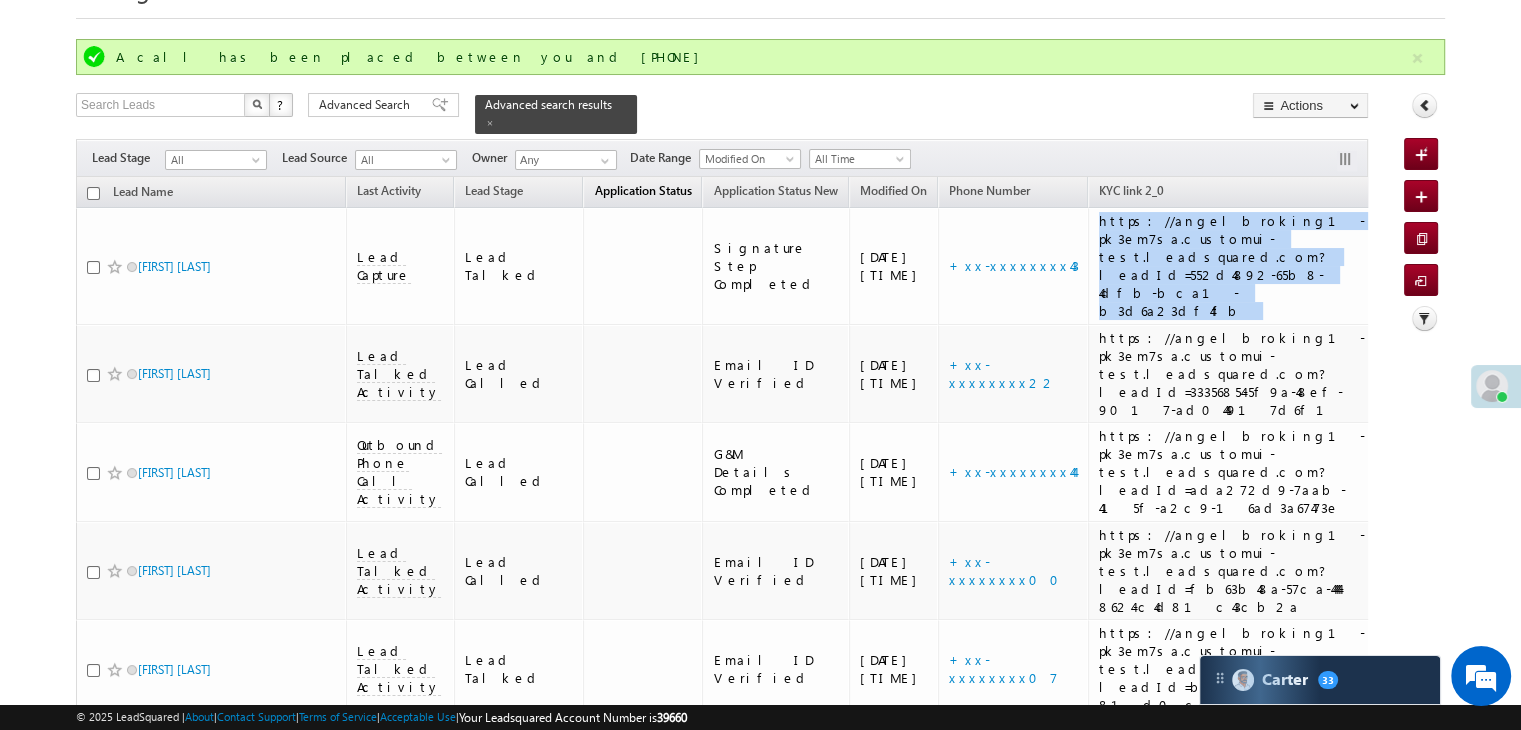 click on "Application Status" at bounding box center (642, 190) 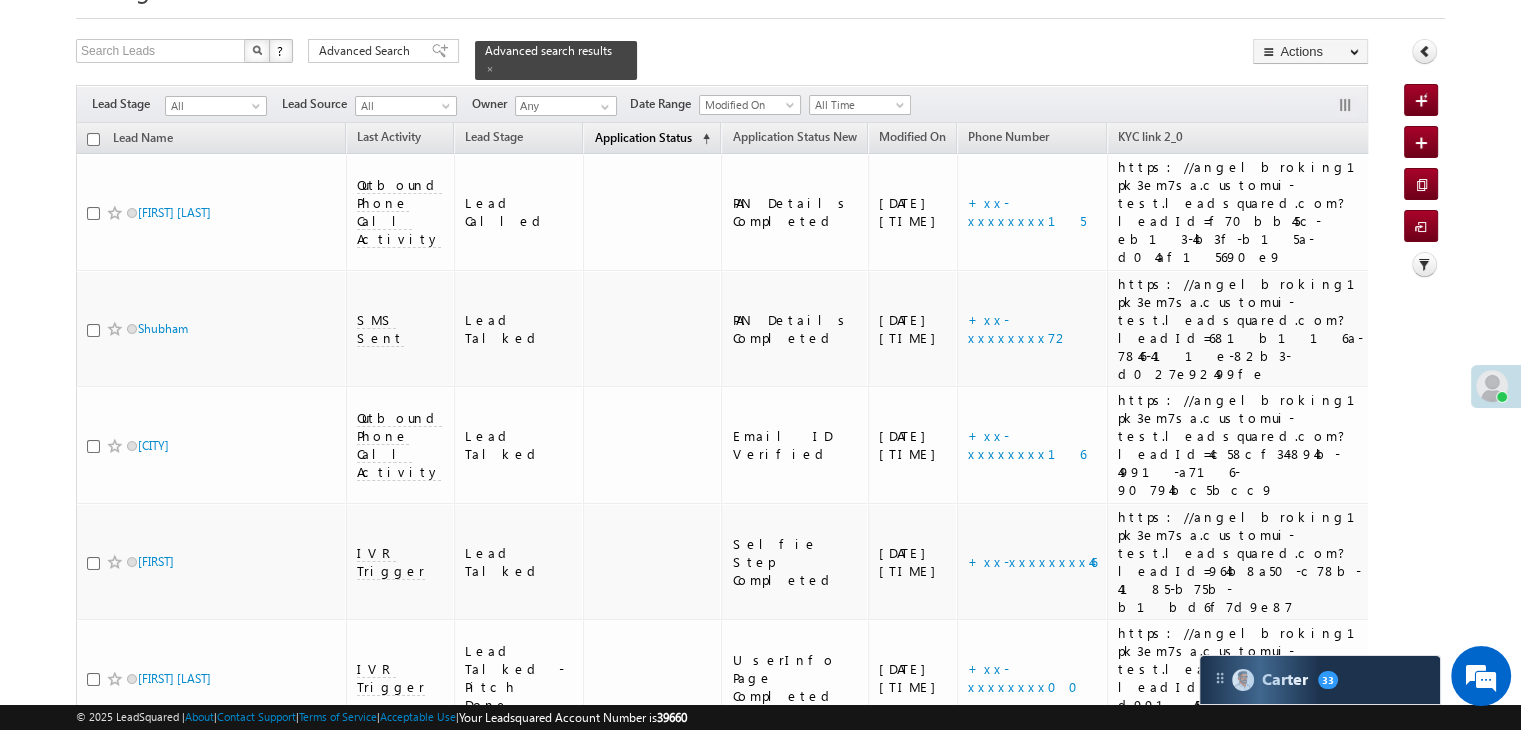 click on "Application Status" at bounding box center (642, 137) 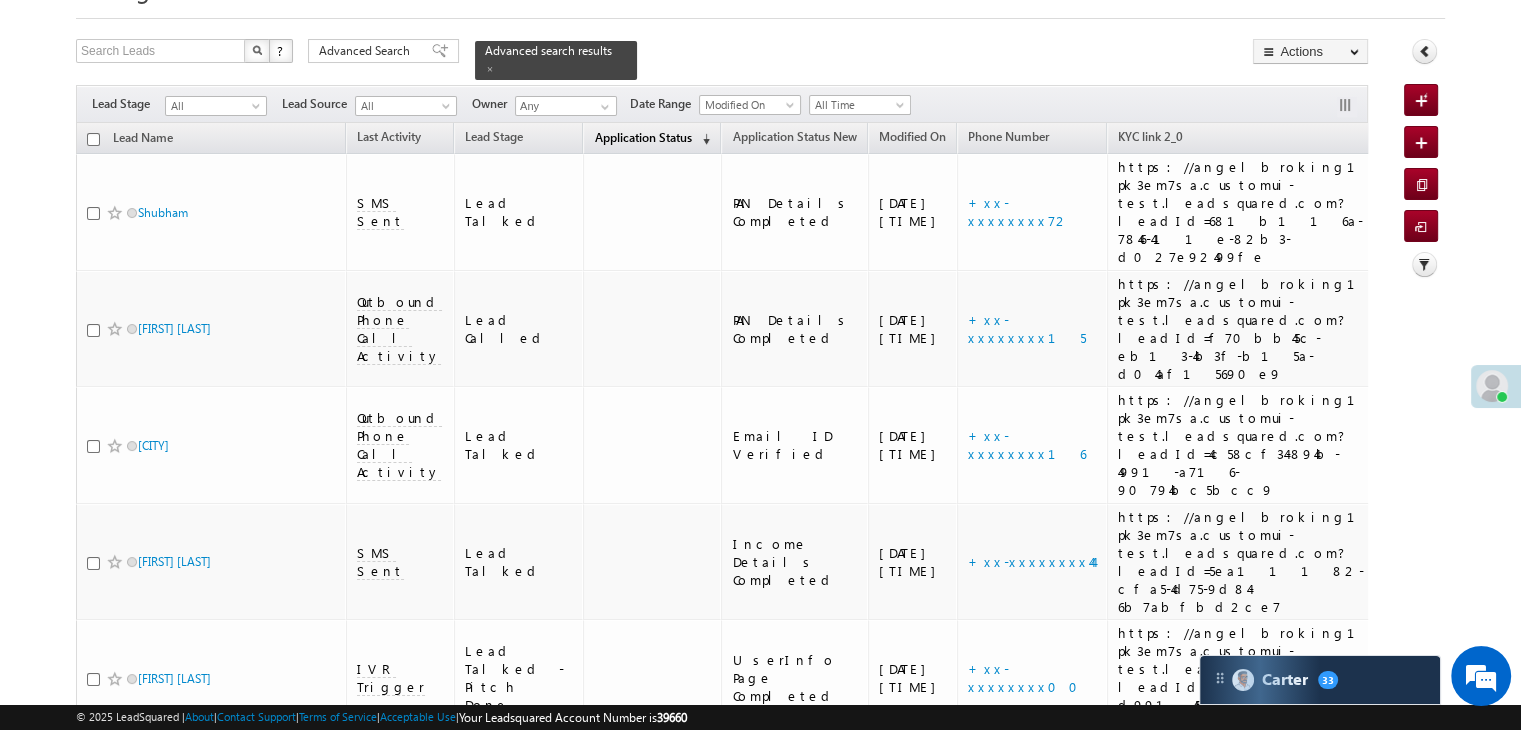 click on "Application Status" at bounding box center (642, 137) 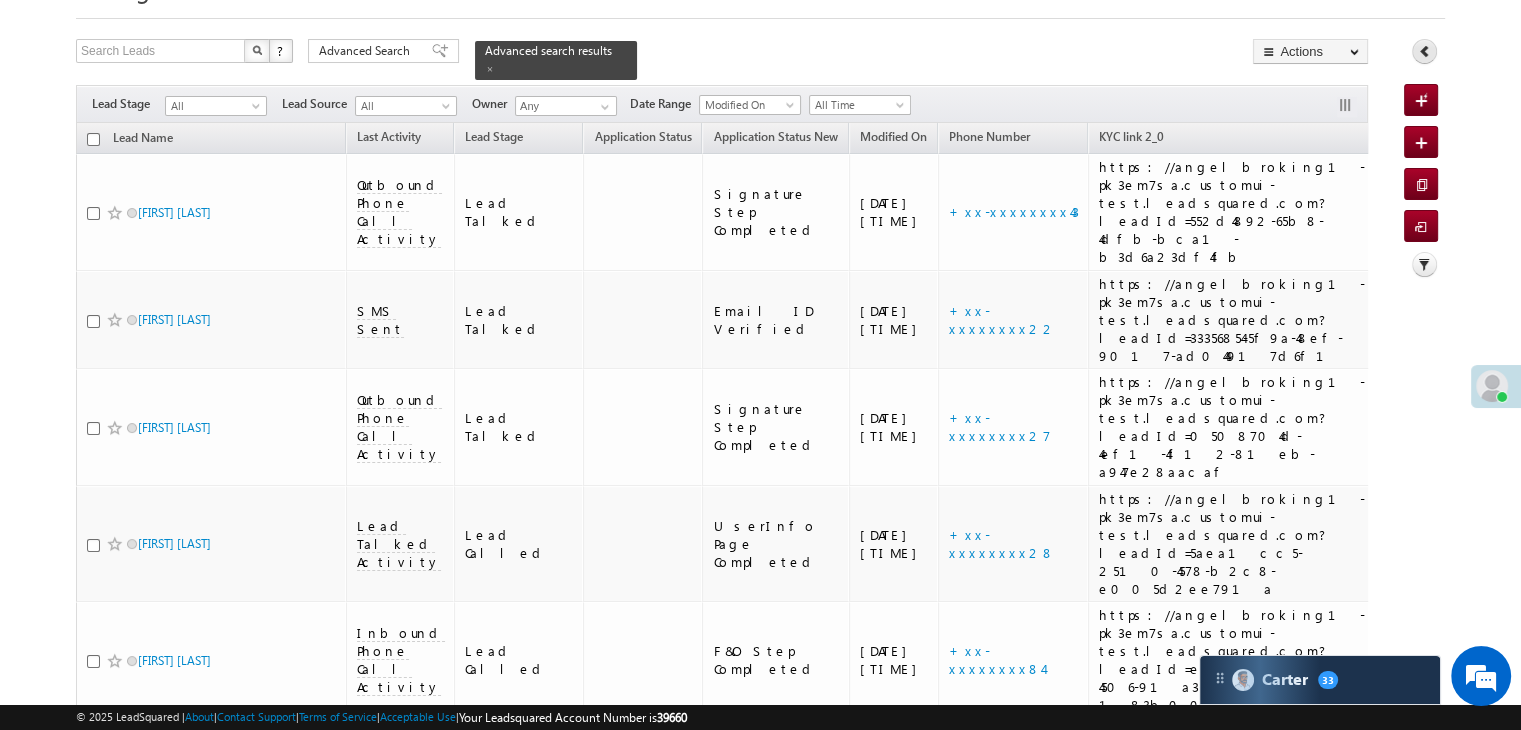 click at bounding box center (1425, 51) 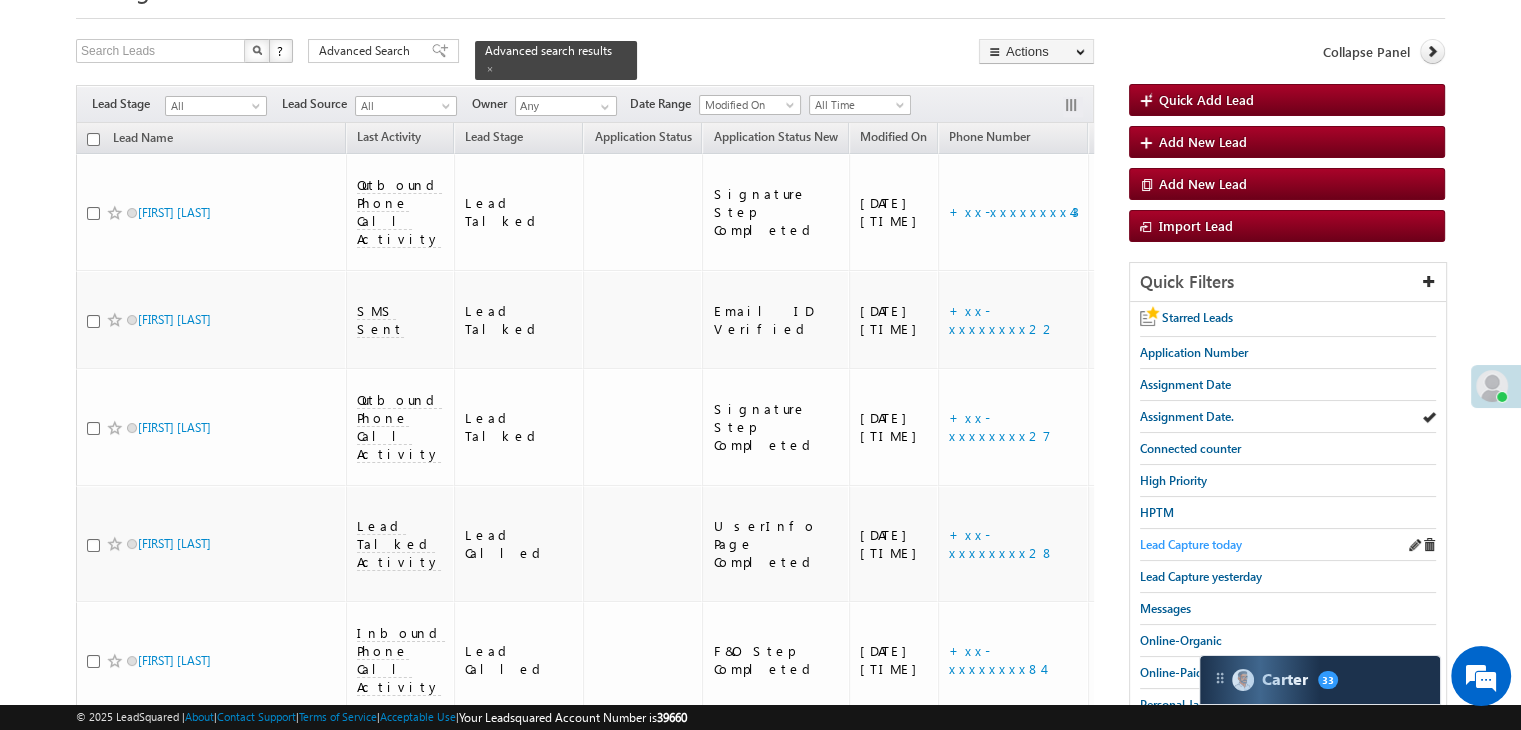 click on "Lead Capture today" at bounding box center (1191, 544) 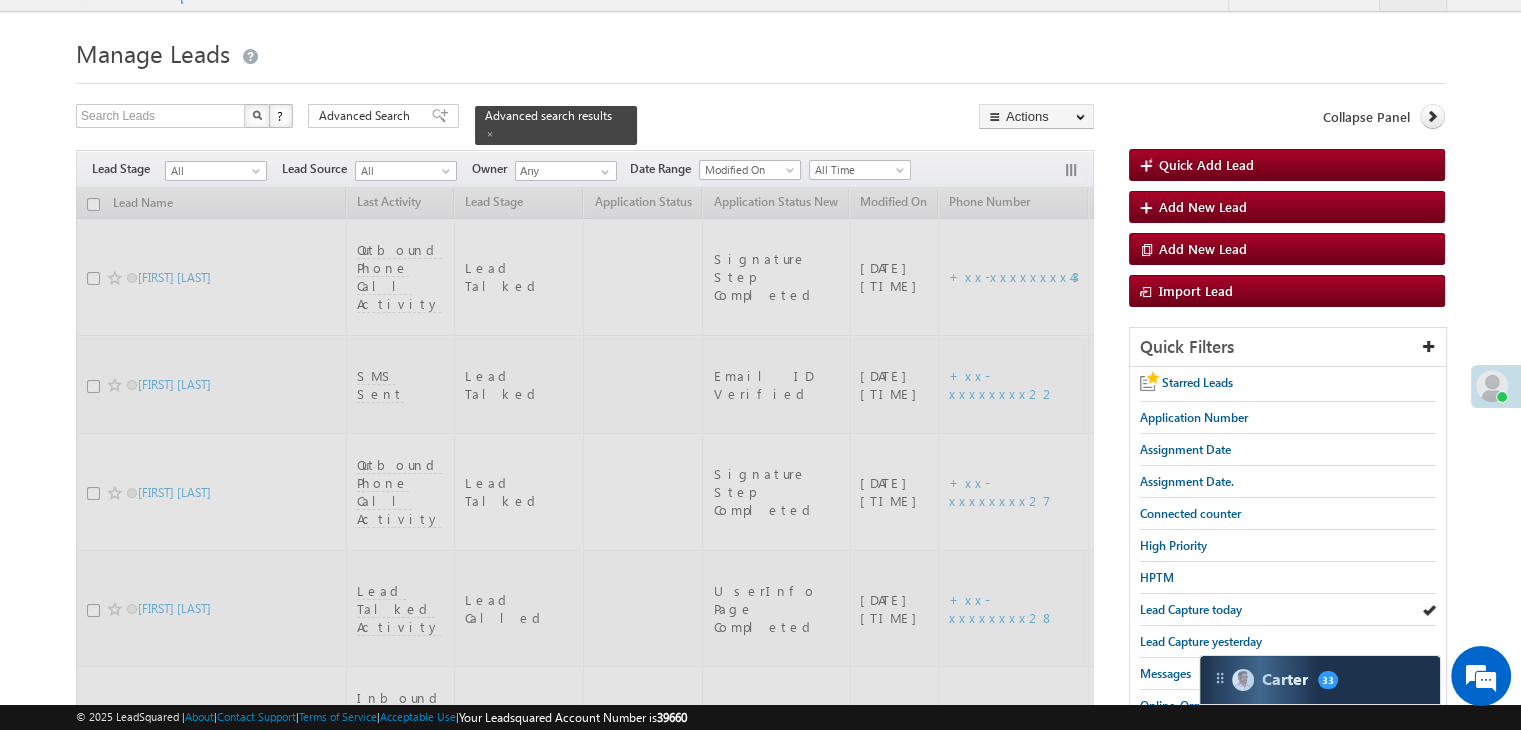 scroll, scrollTop: 0, scrollLeft: 0, axis: both 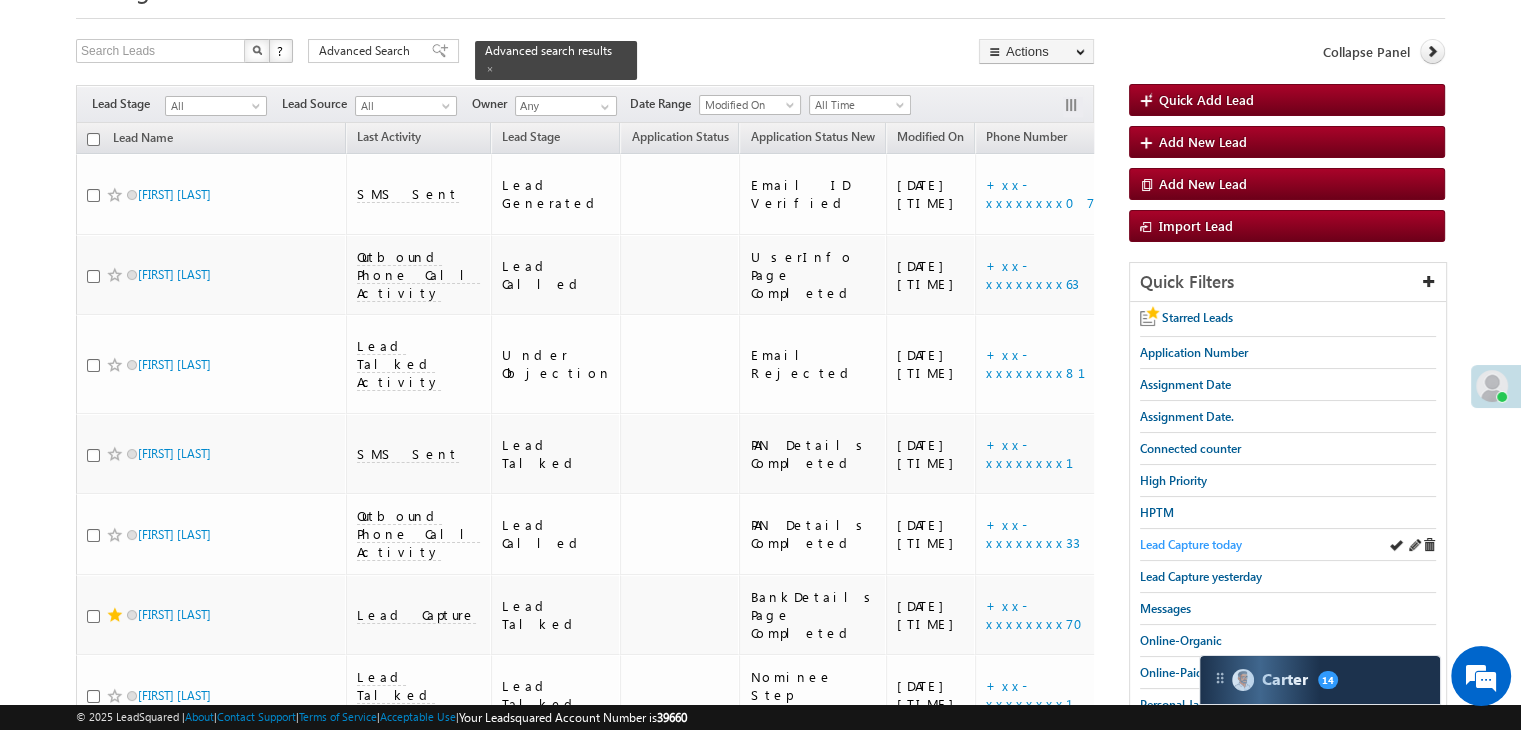 click on "Lead Capture today" at bounding box center [1191, 544] 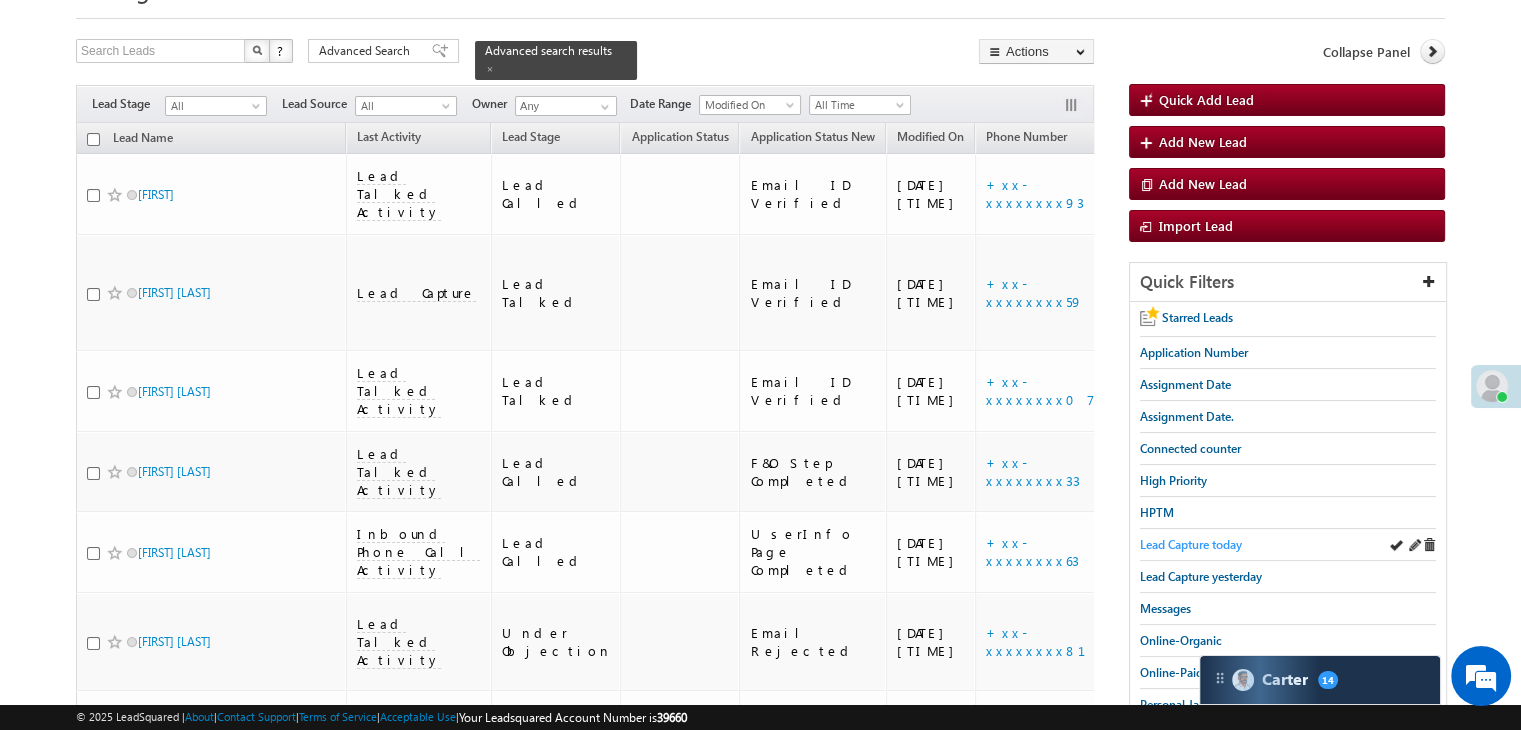 click on "Lead Capture today" at bounding box center [1191, 544] 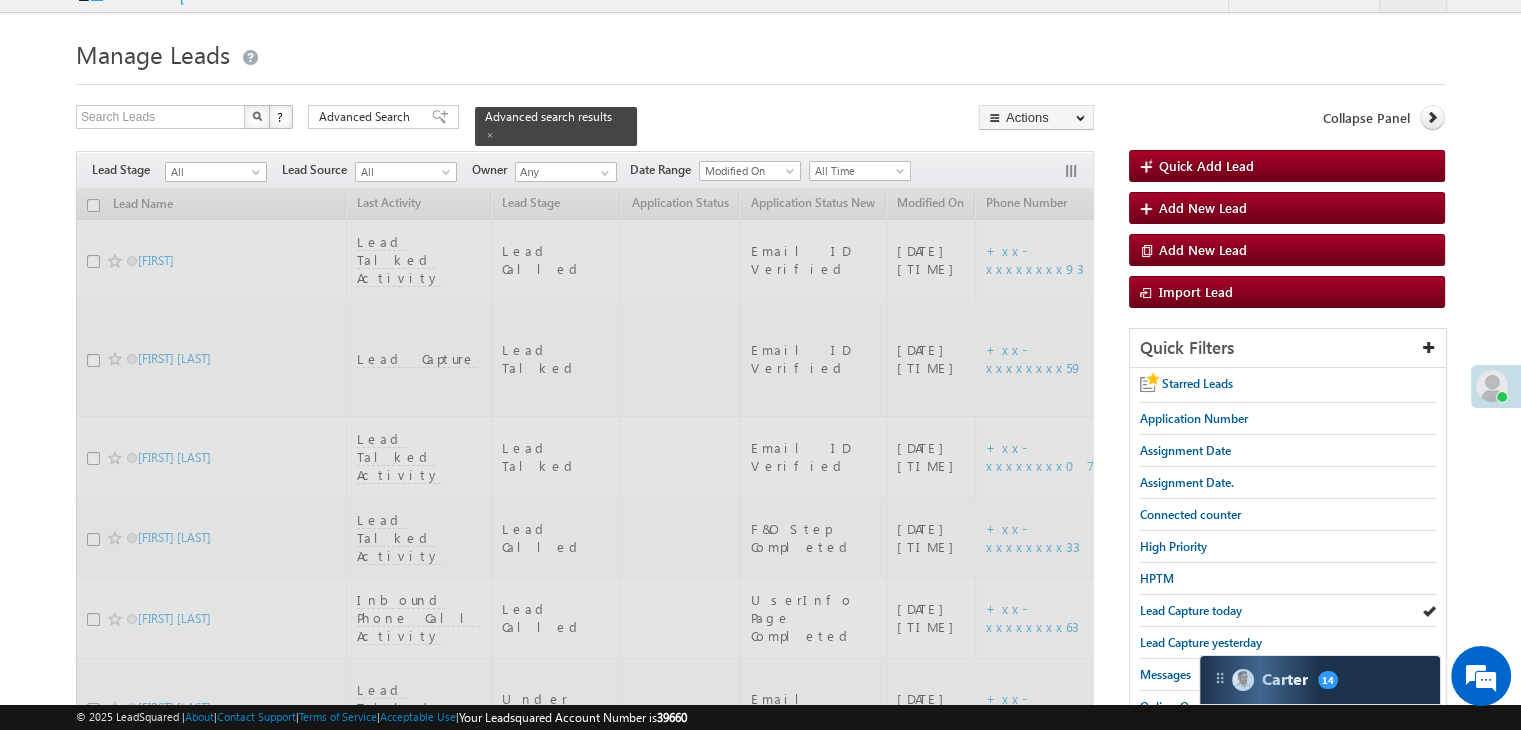 scroll, scrollTop: 0, scrollLeft: 0, axis: both 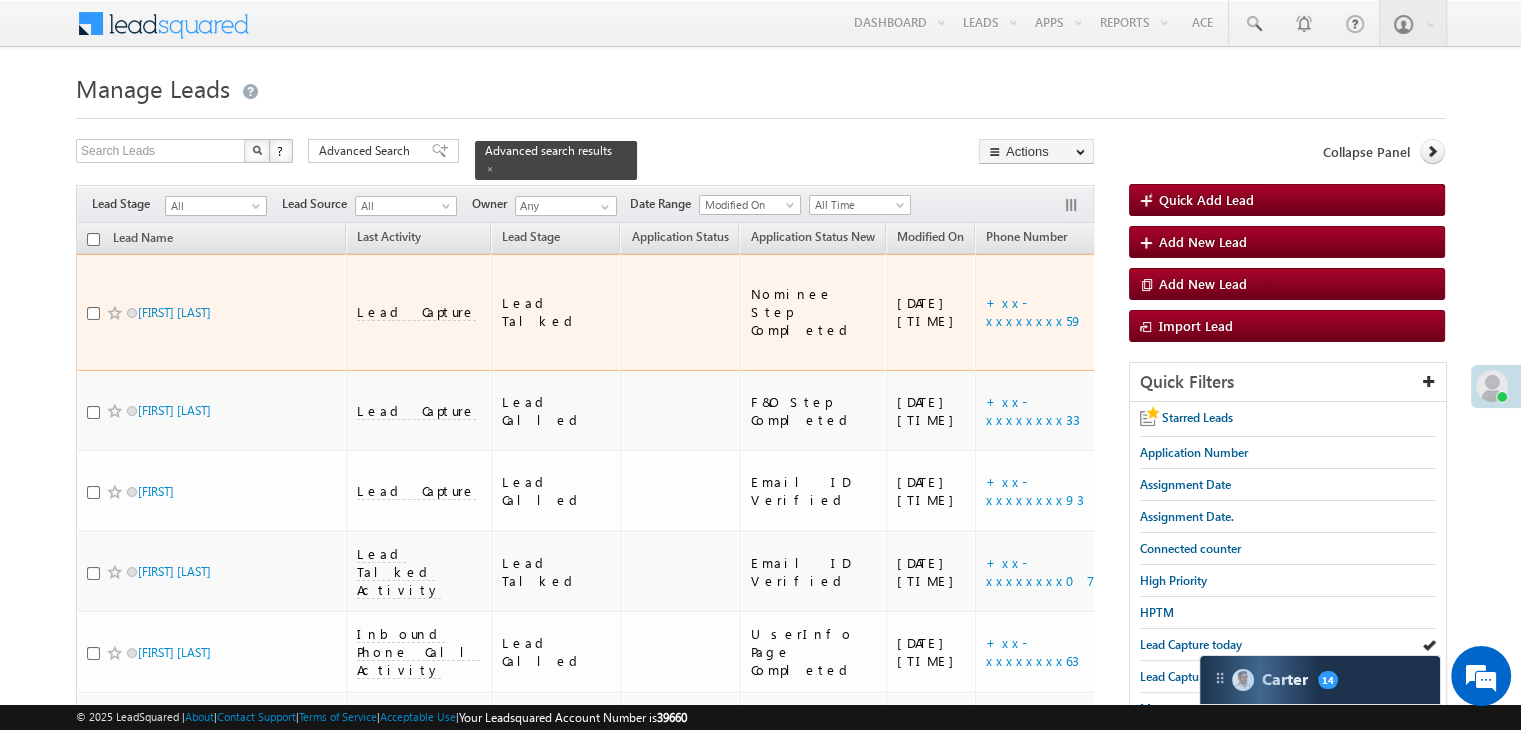 click on "https://angelbroking1-pk3em7sa.customui-test.leadsquared.com?leadId=9c1c35ad-e11e-4894-a413-512fd91972a7" at bounding box center [1269, 312] 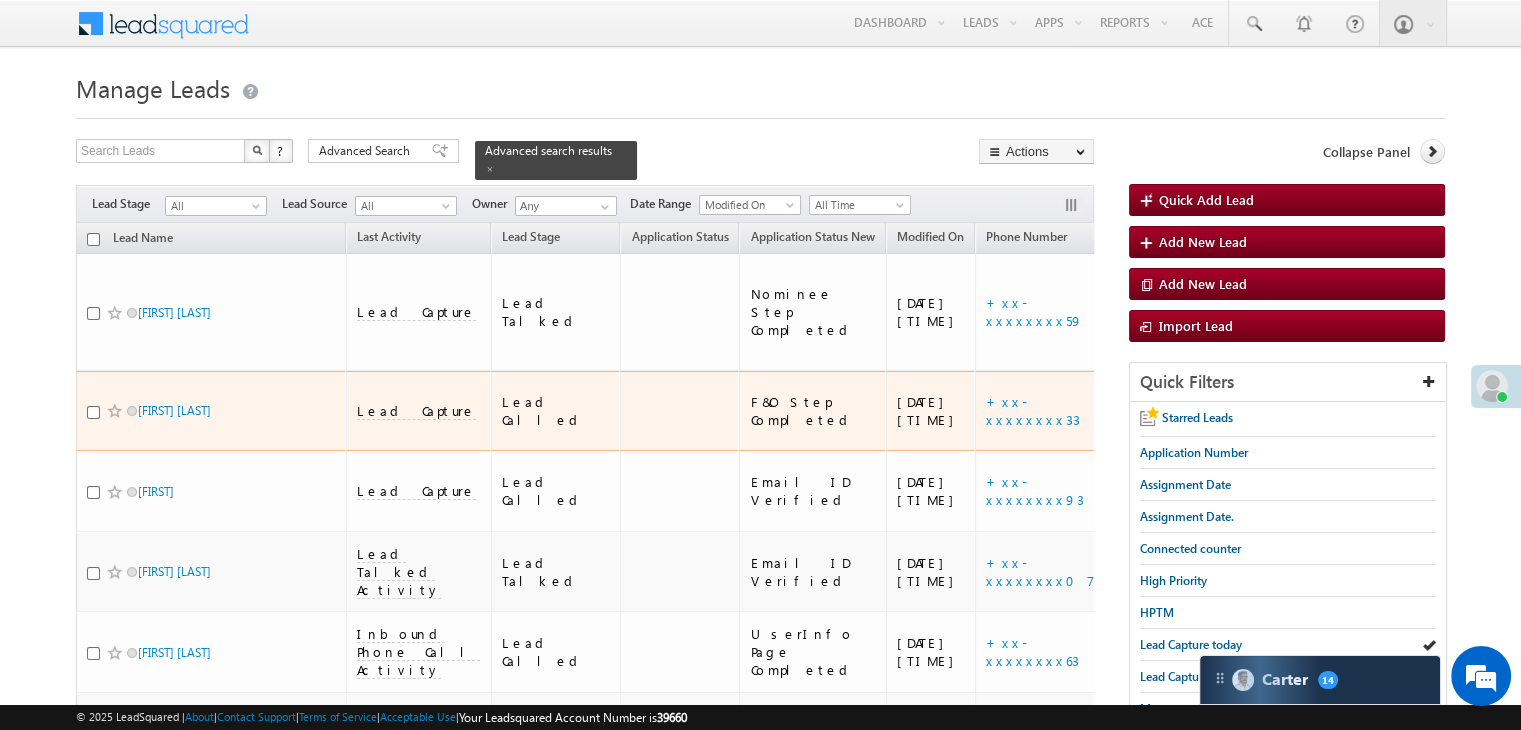click on "https://angelbroking1-pk3em7sa.customui-test.leadsquared.com?leadId=bab9903f-5820-4daa-a01a-bfd84f470d8b" at bounding box center [1269, 411] 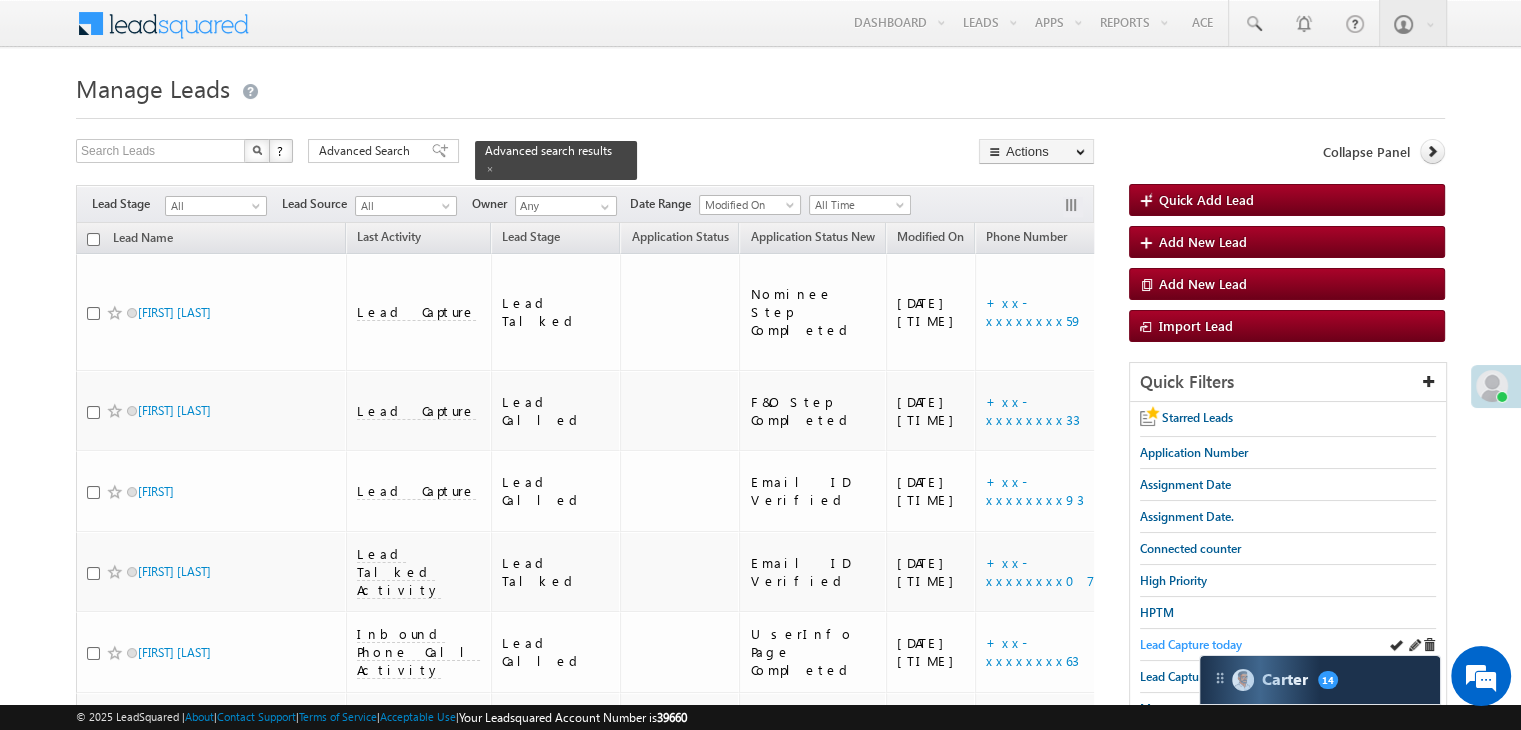click on "Lead Capture today" at bounding box center (1191, 644) 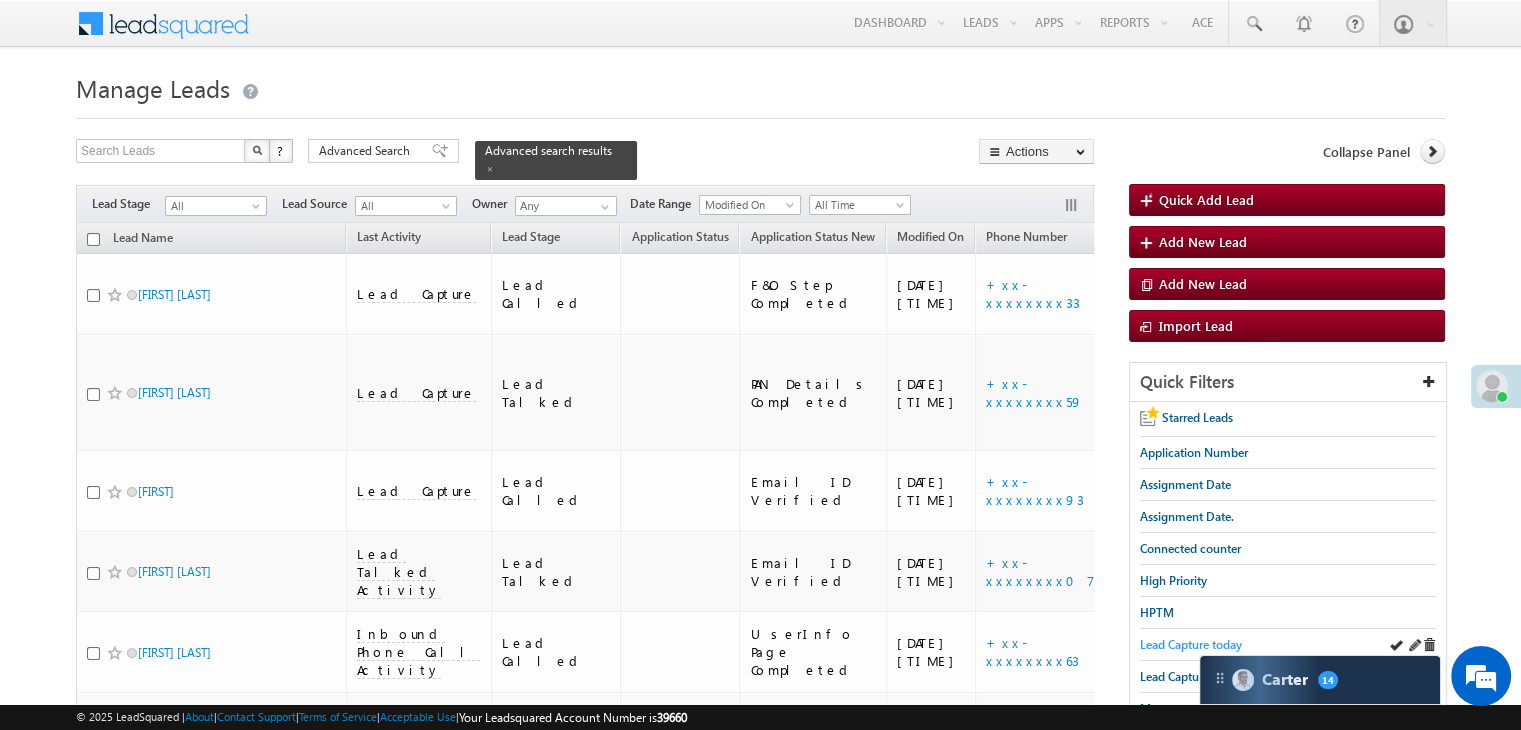 click on "Lead Capture today" at bounding box center [1191, 644] 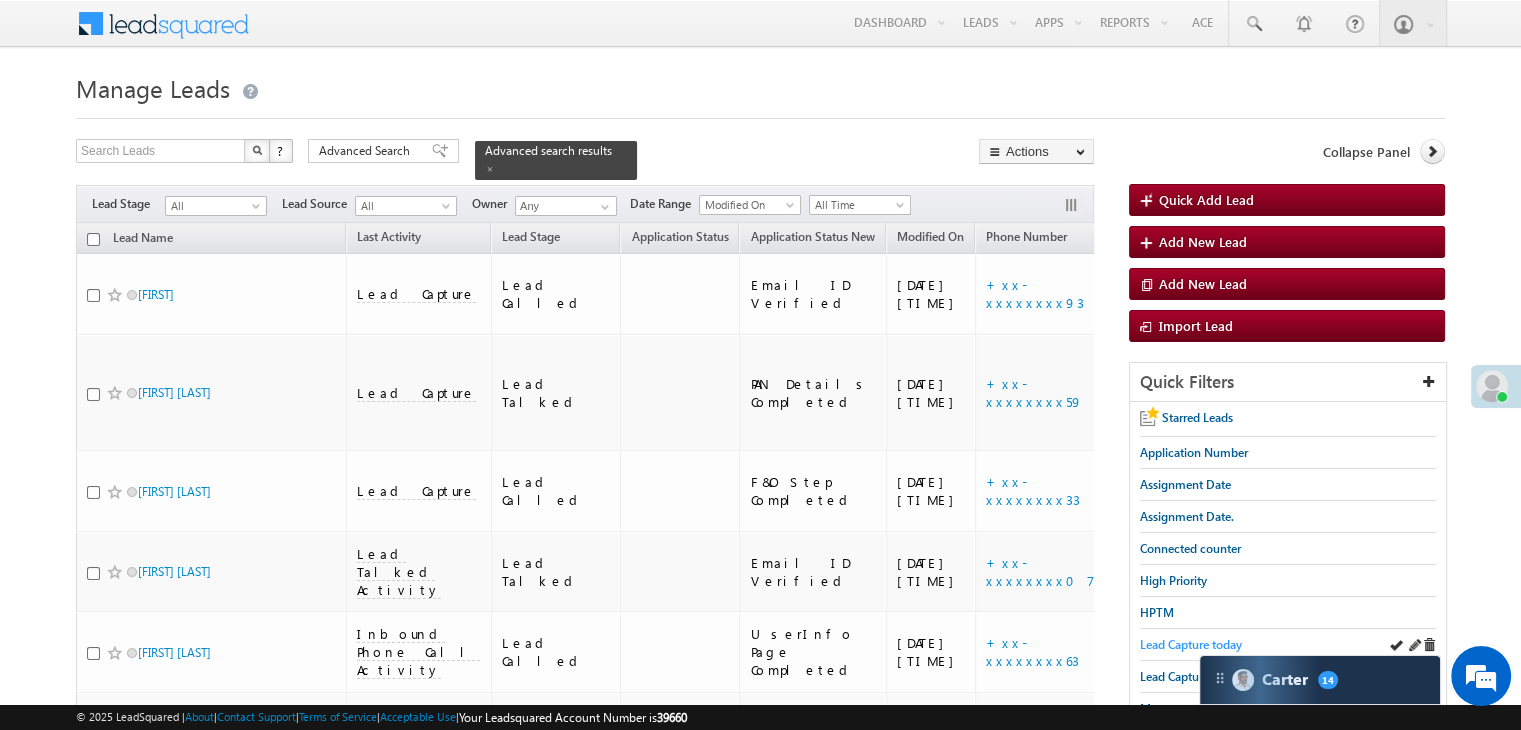 click on "Lead Capture today" at bounding box center (1191, 644) 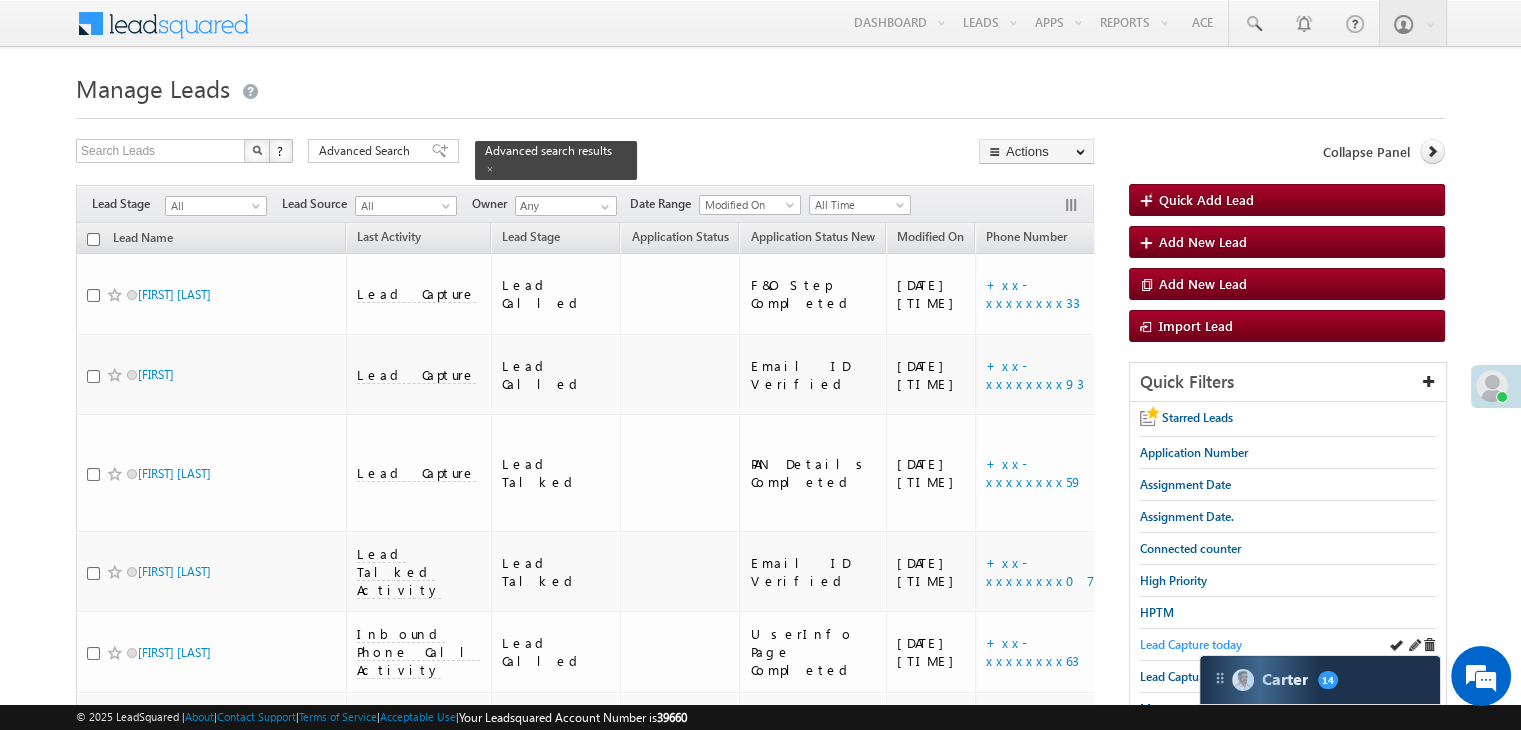 click on "Lead Capture today" at bounding box center [1191, 644] 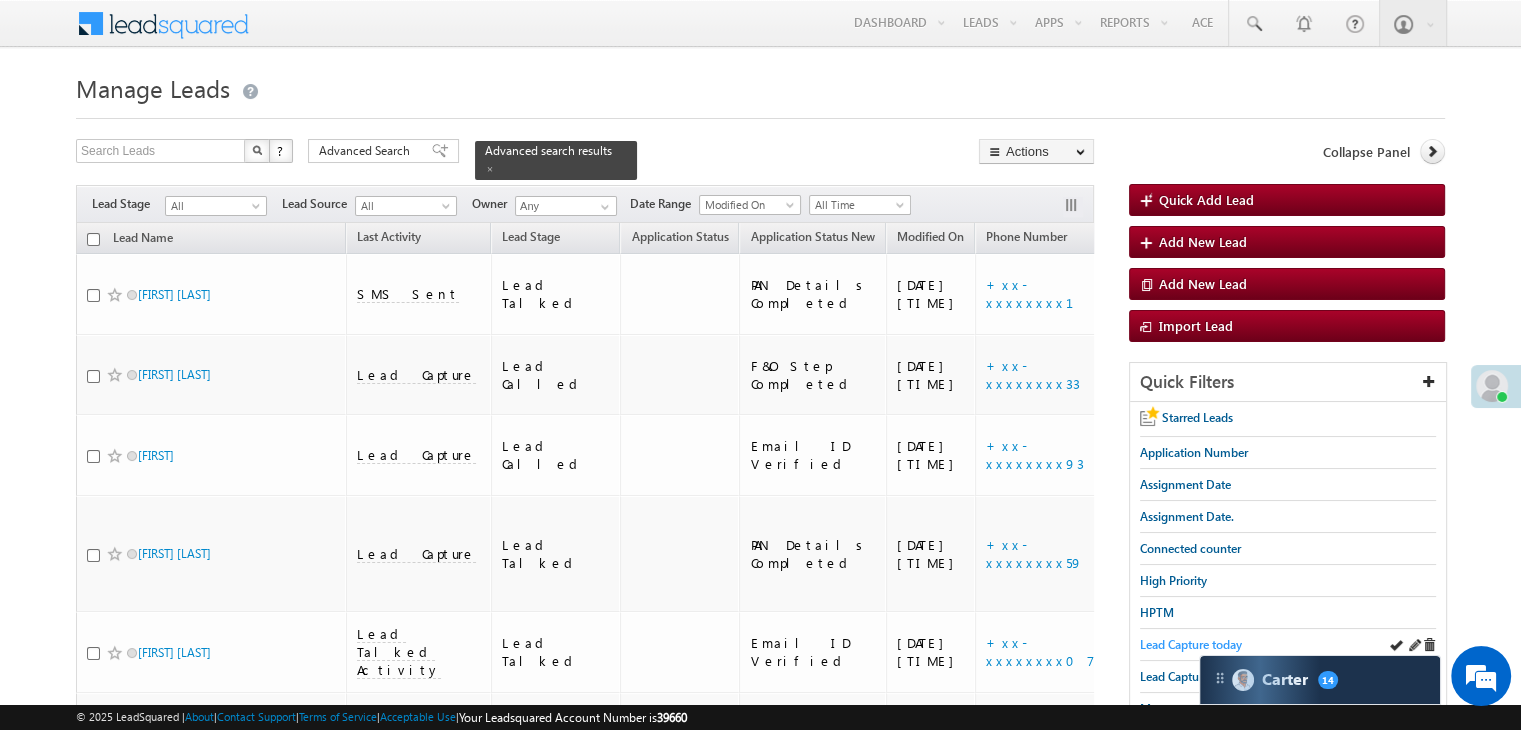 click on "Lead Capture today" at bounding box center [1191, 644] 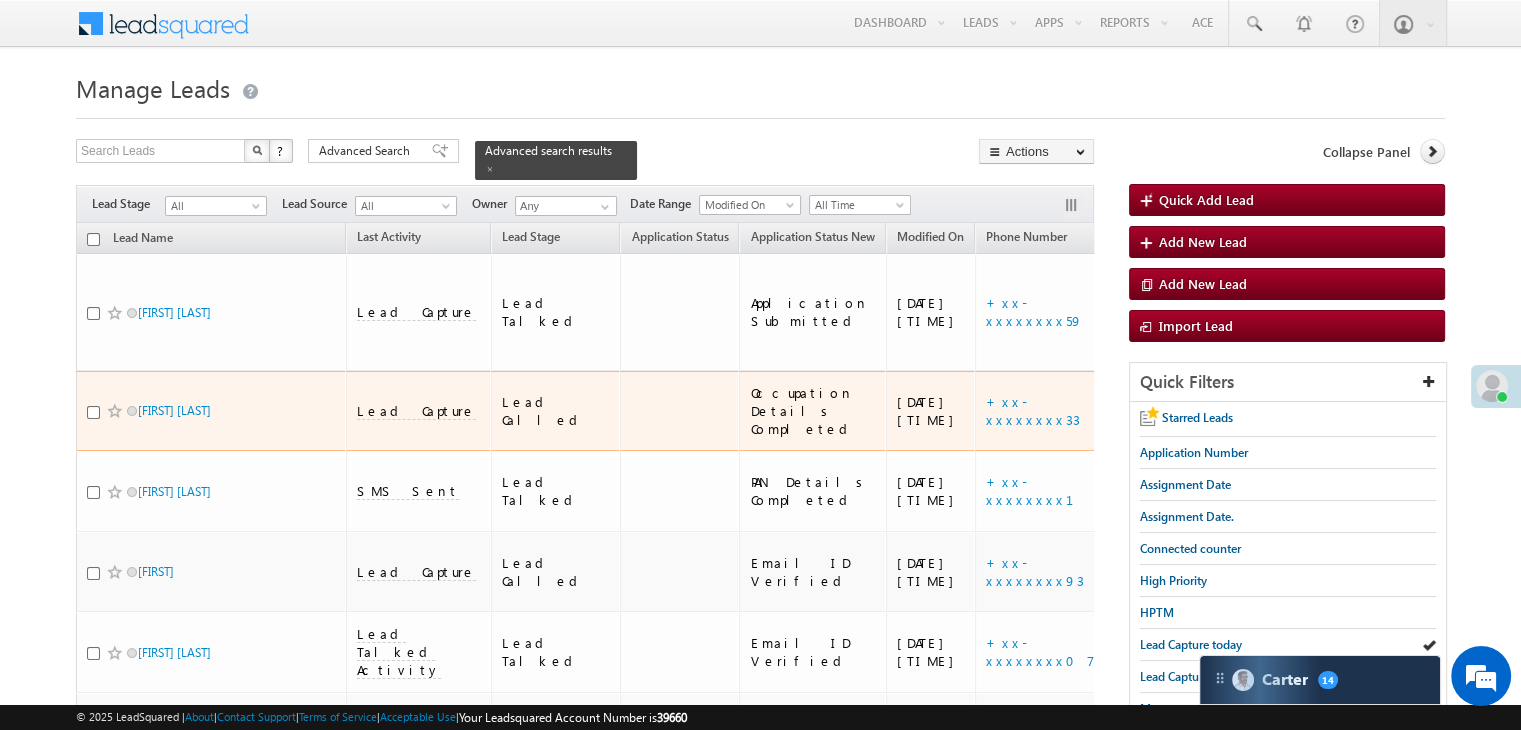 click on "https://angelbroking1-pk3em7sa.customui-test.leadsquared.com?leadId=bab9903f-5820-4daa-a01a-bfd84f470d8b" at bounding box center (1269, 411) 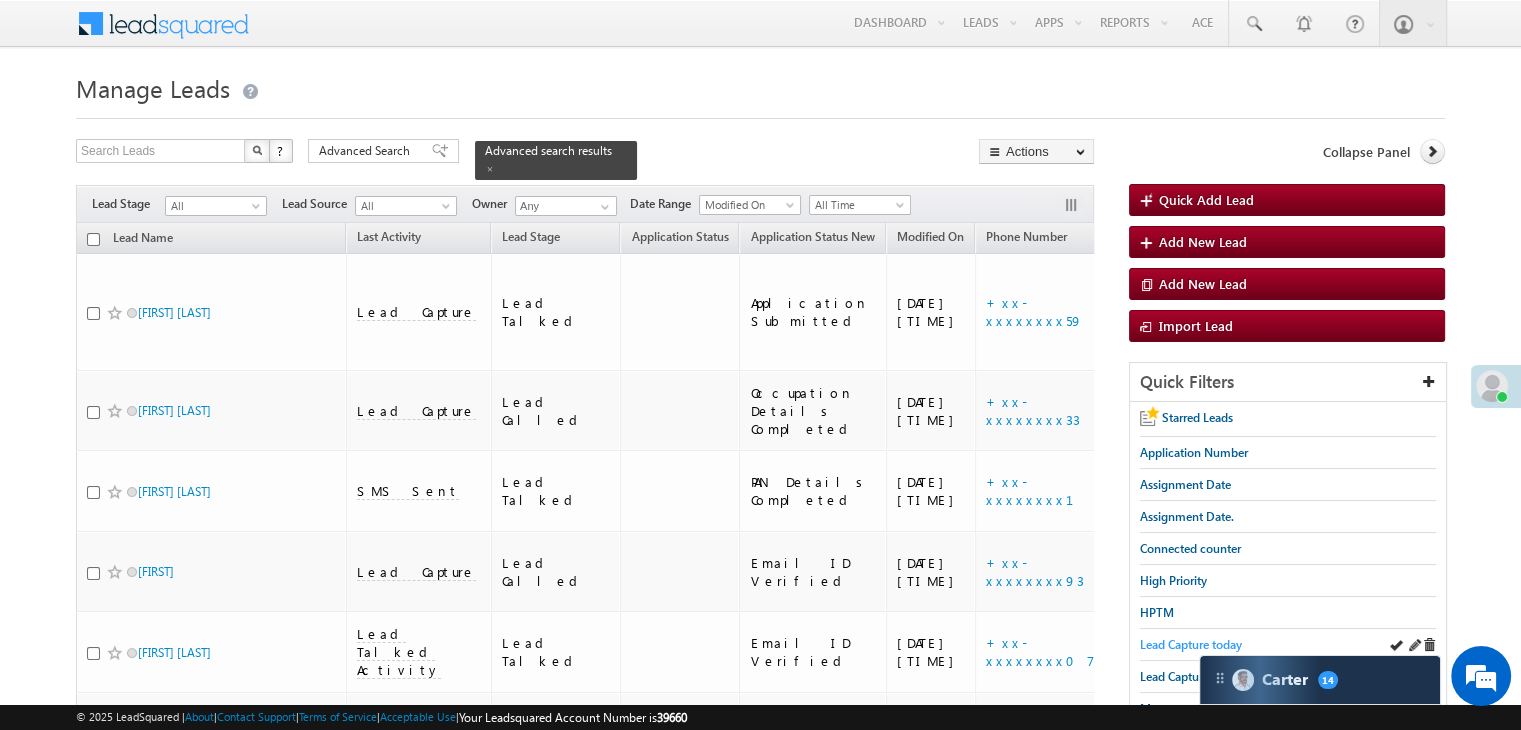 click on "Lead Capture today" at bounding box center [1191, 644] 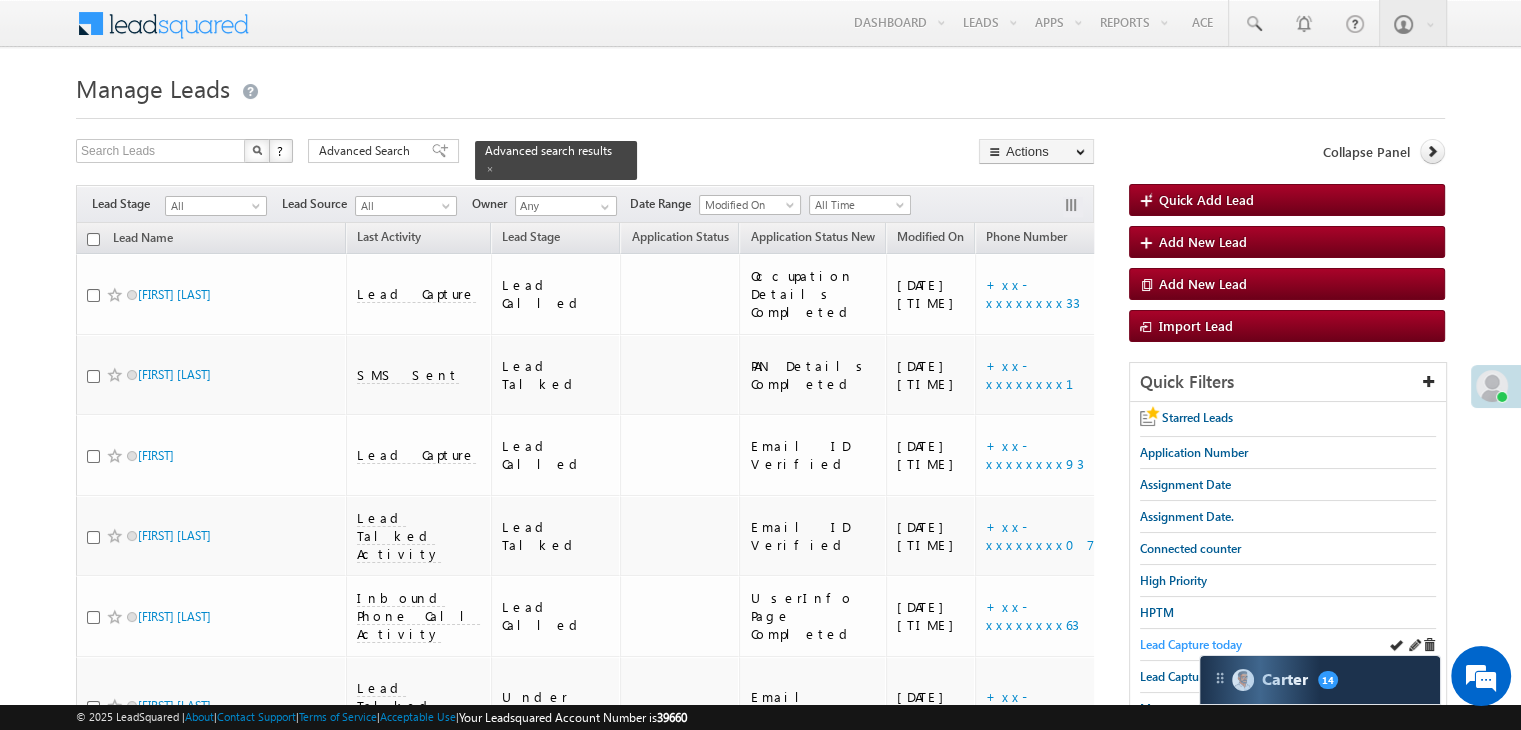 click on "Lead Capture today" at bounding box center (1191, 644) 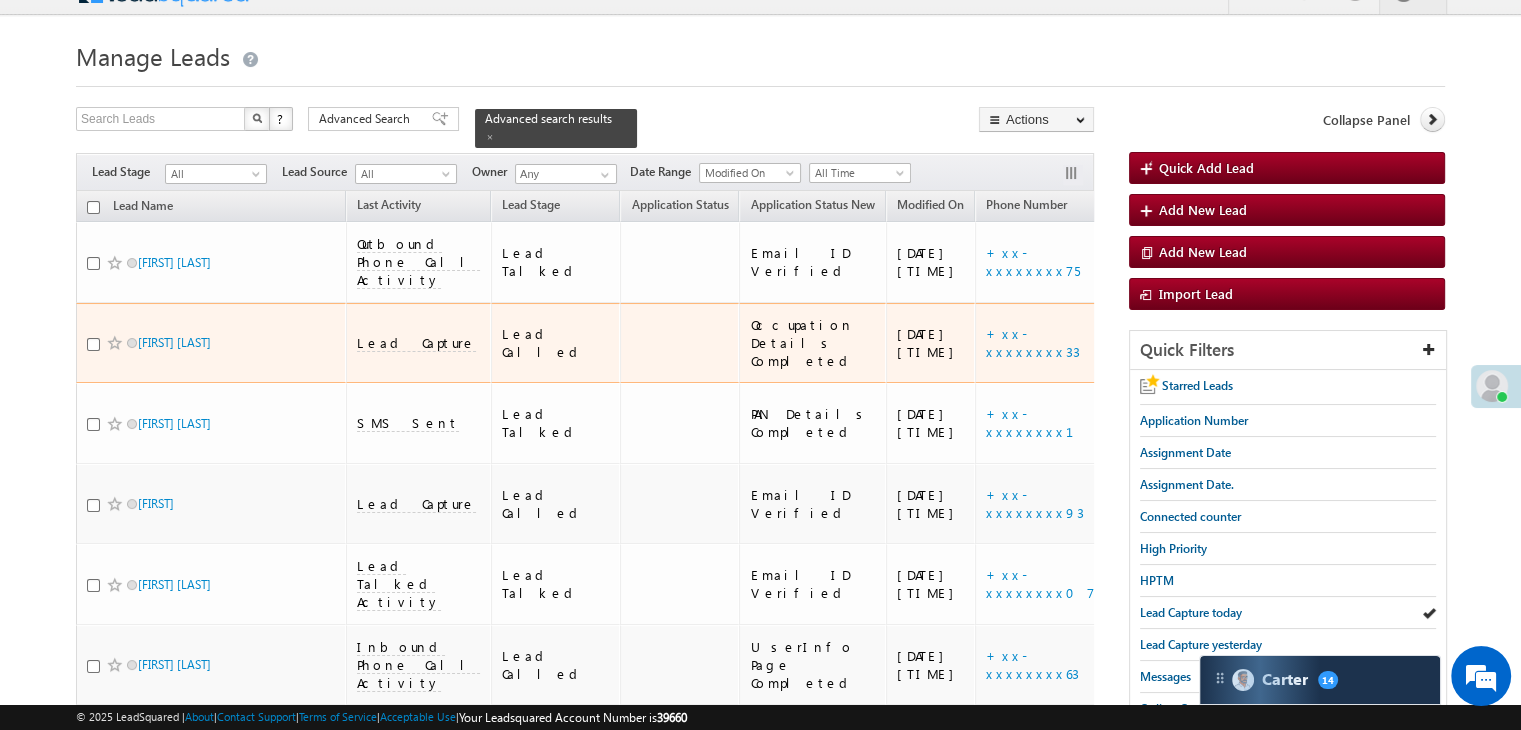 scroll, scrollTop: 0, scrollLeft: 0, axis: both 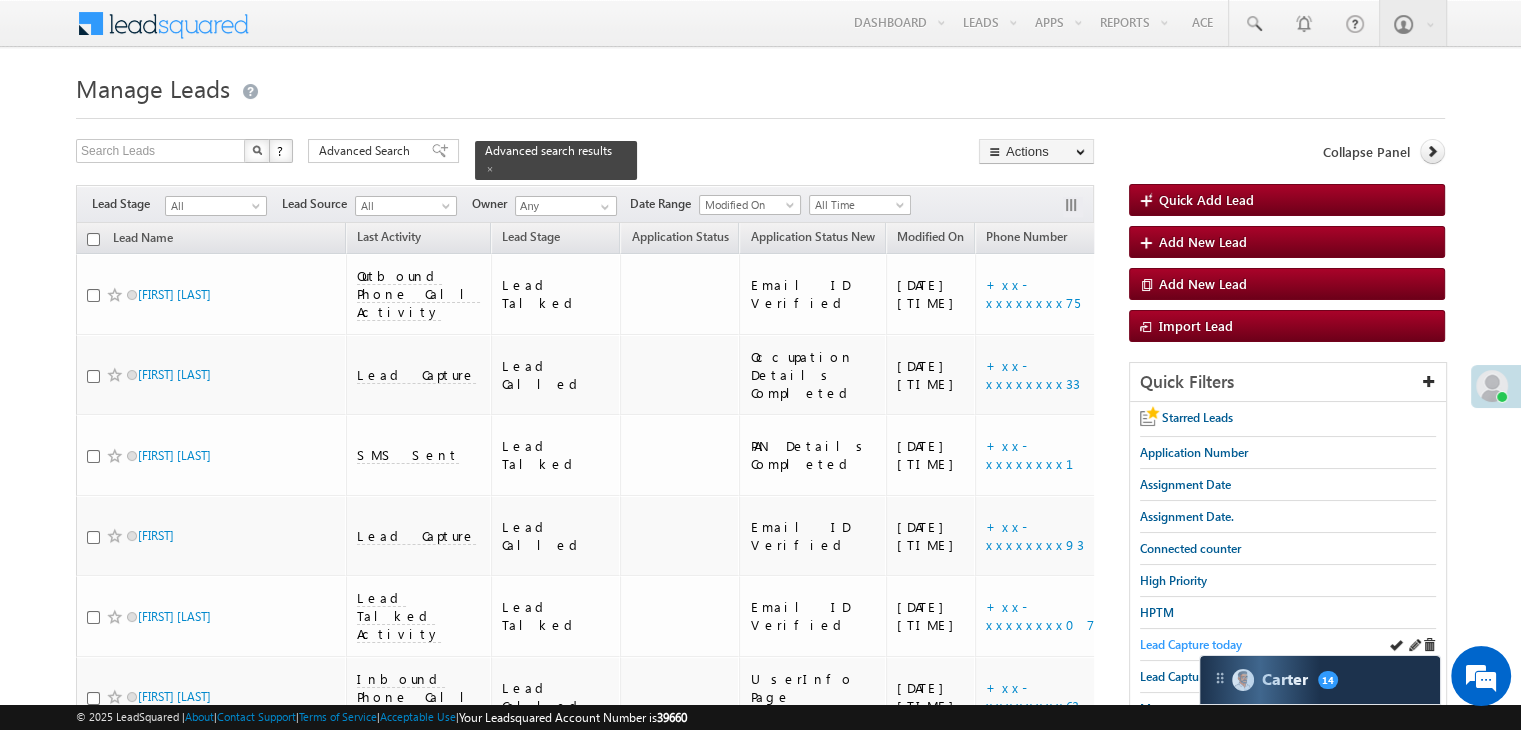 click on "Lead Capture today" at bounding box center [1191, 644] 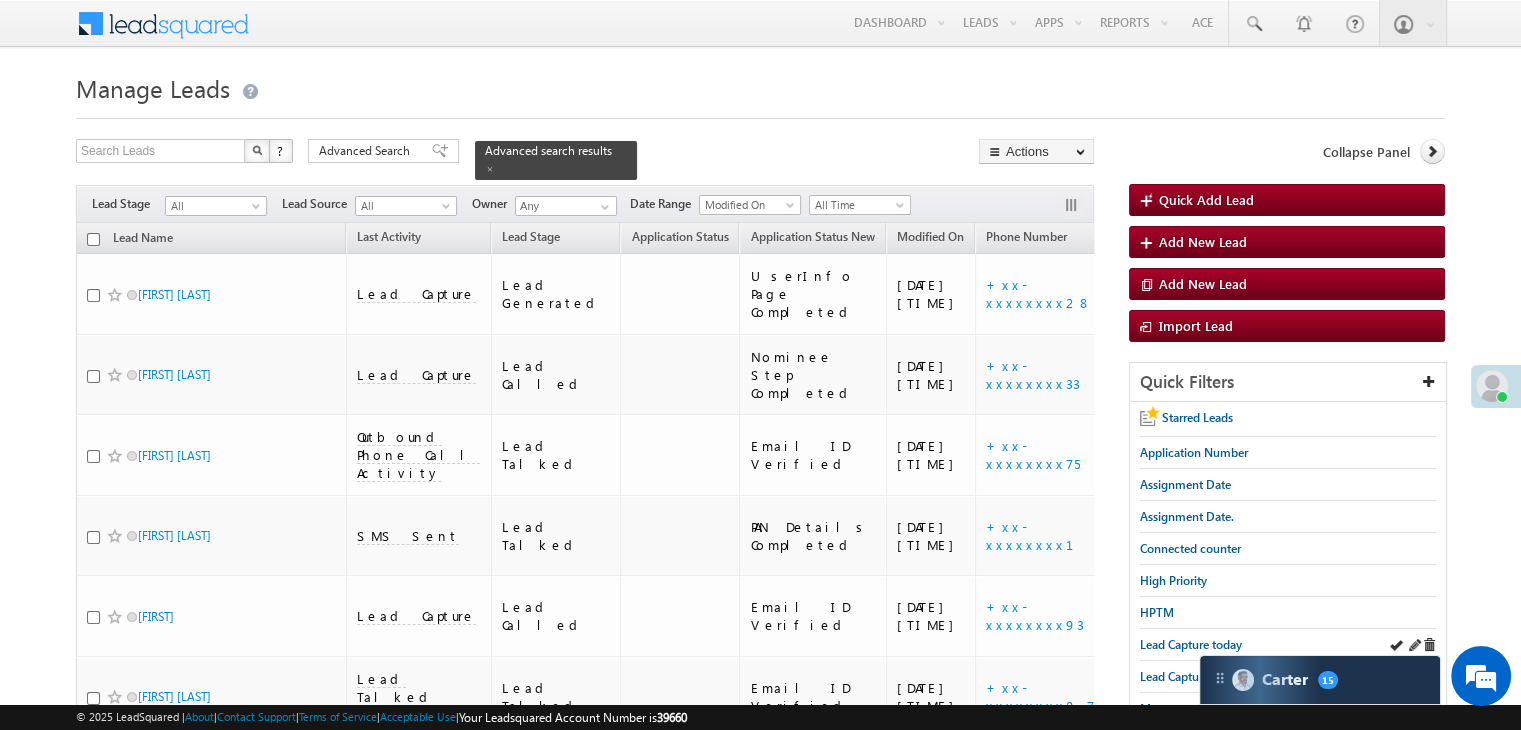 click on "Lead Capture today" at bounding box center [1288, 645] 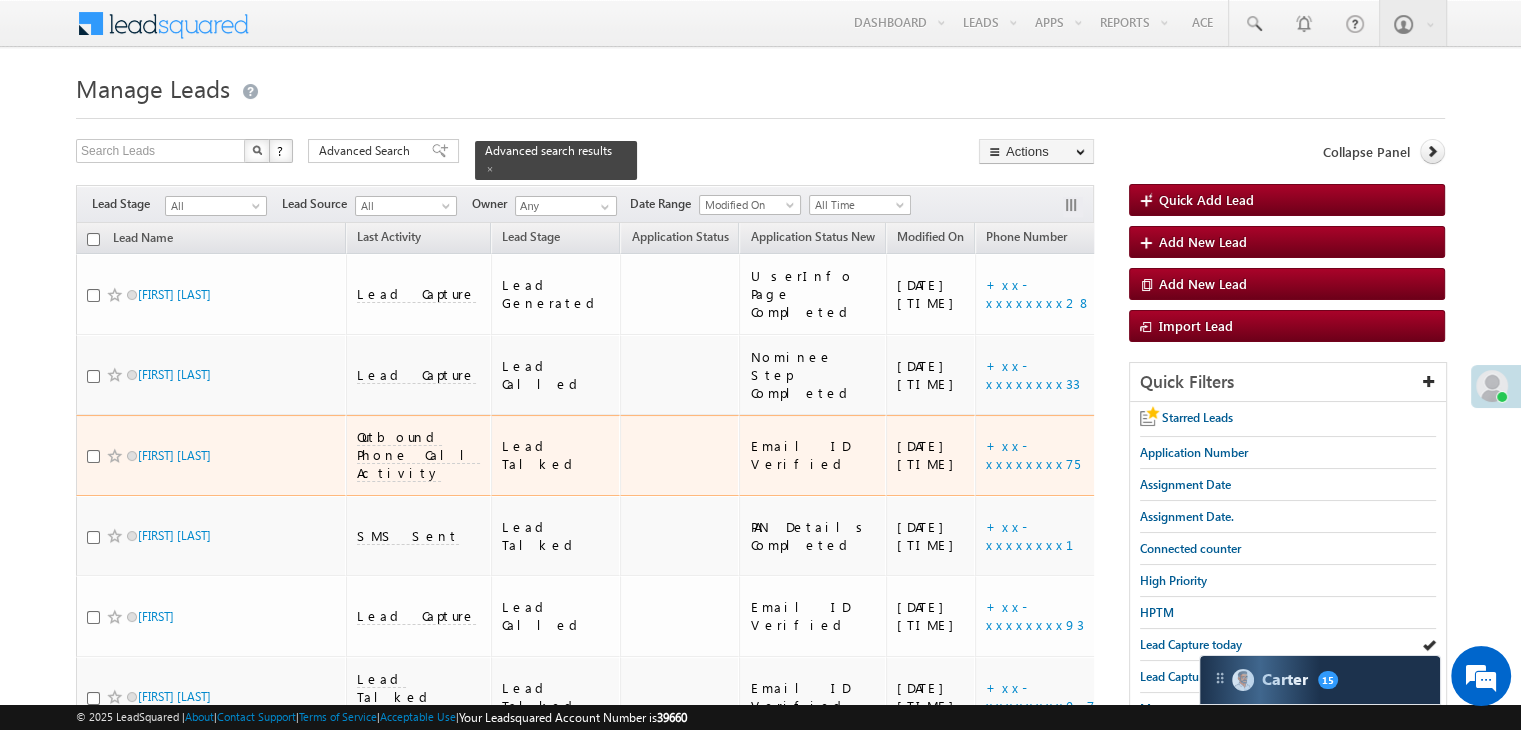 scroll, scrollTop: 200, scrollLeft: 0, axis: vertical 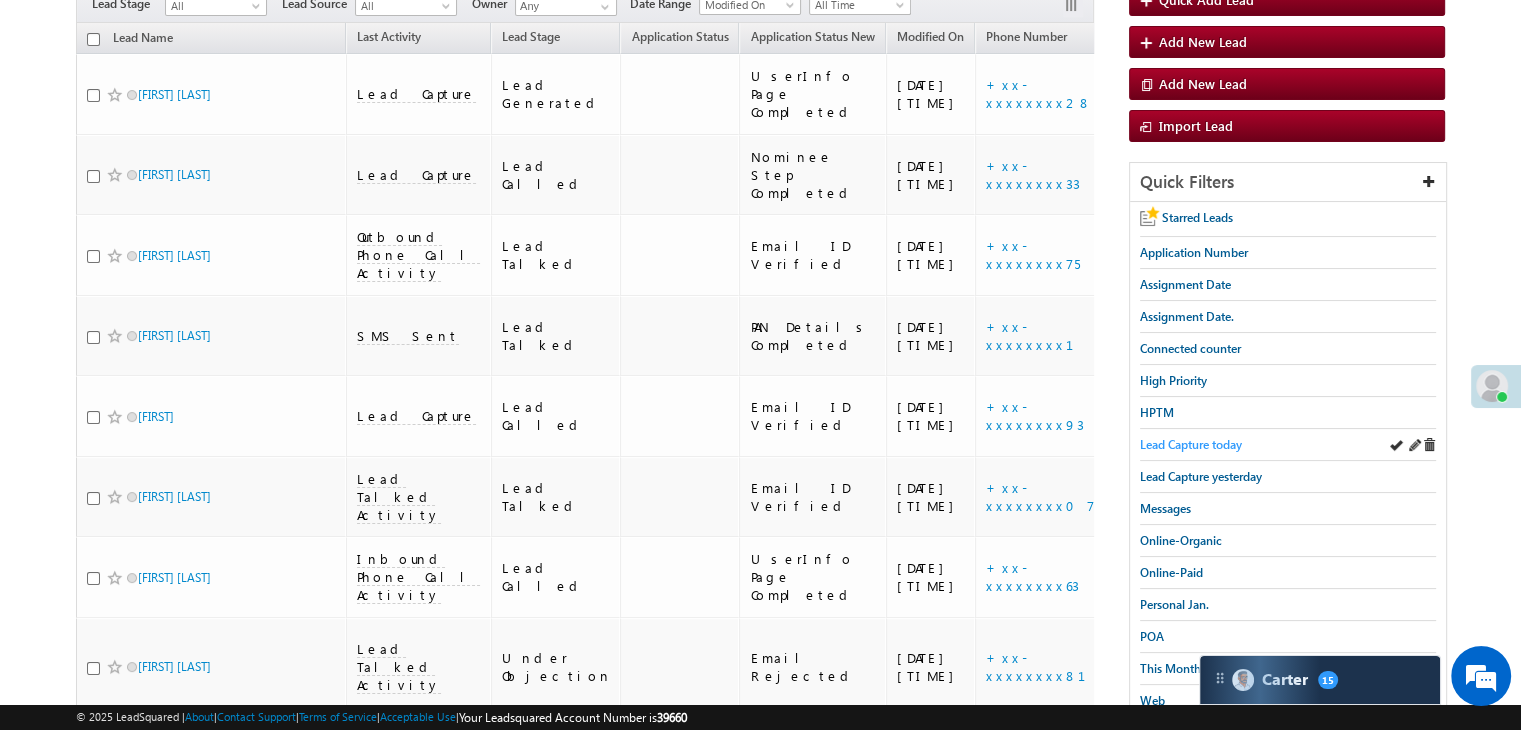click on "Lead Capture today" at bounding box center [1191, 444] 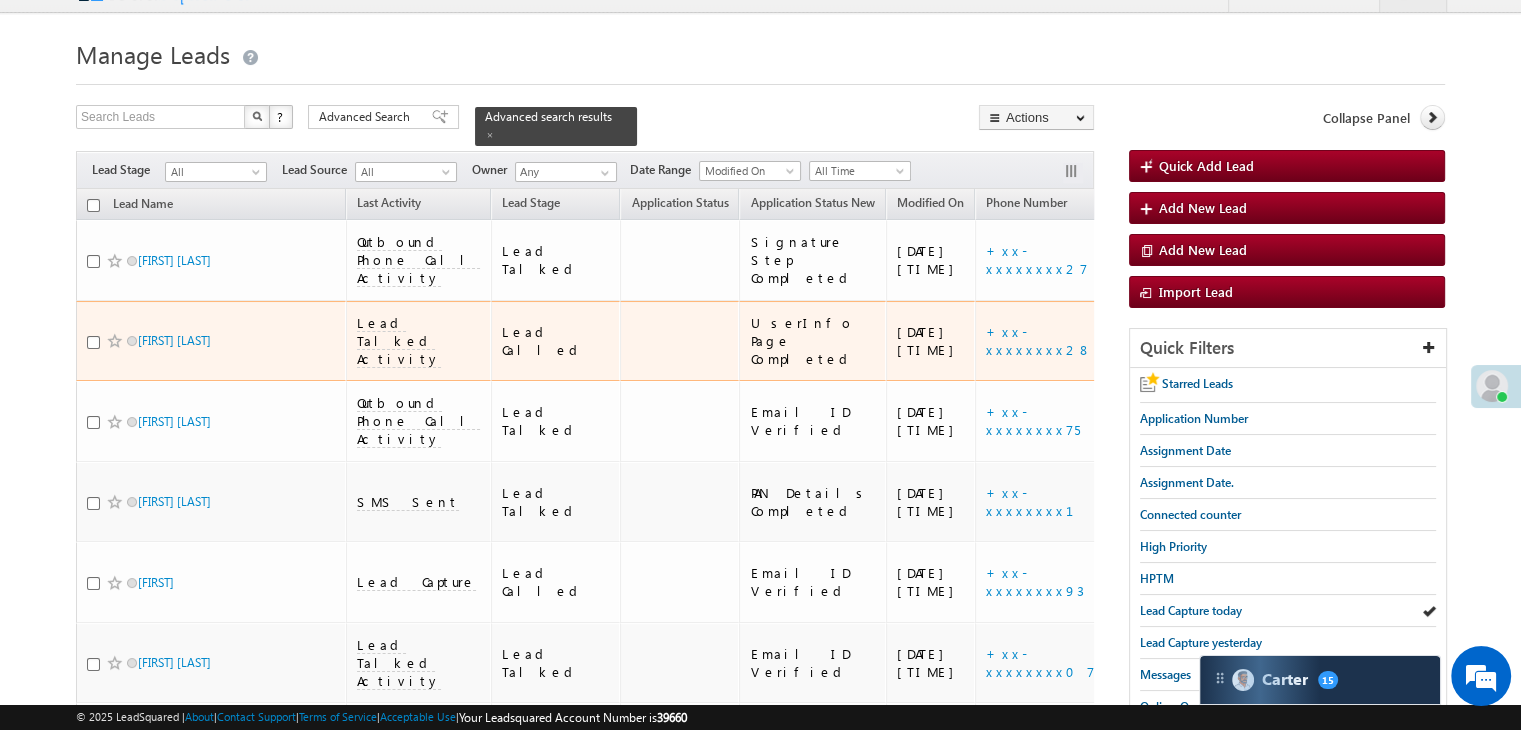 scroll, scrollTop: 0, scrollLeft: 0, axis: both 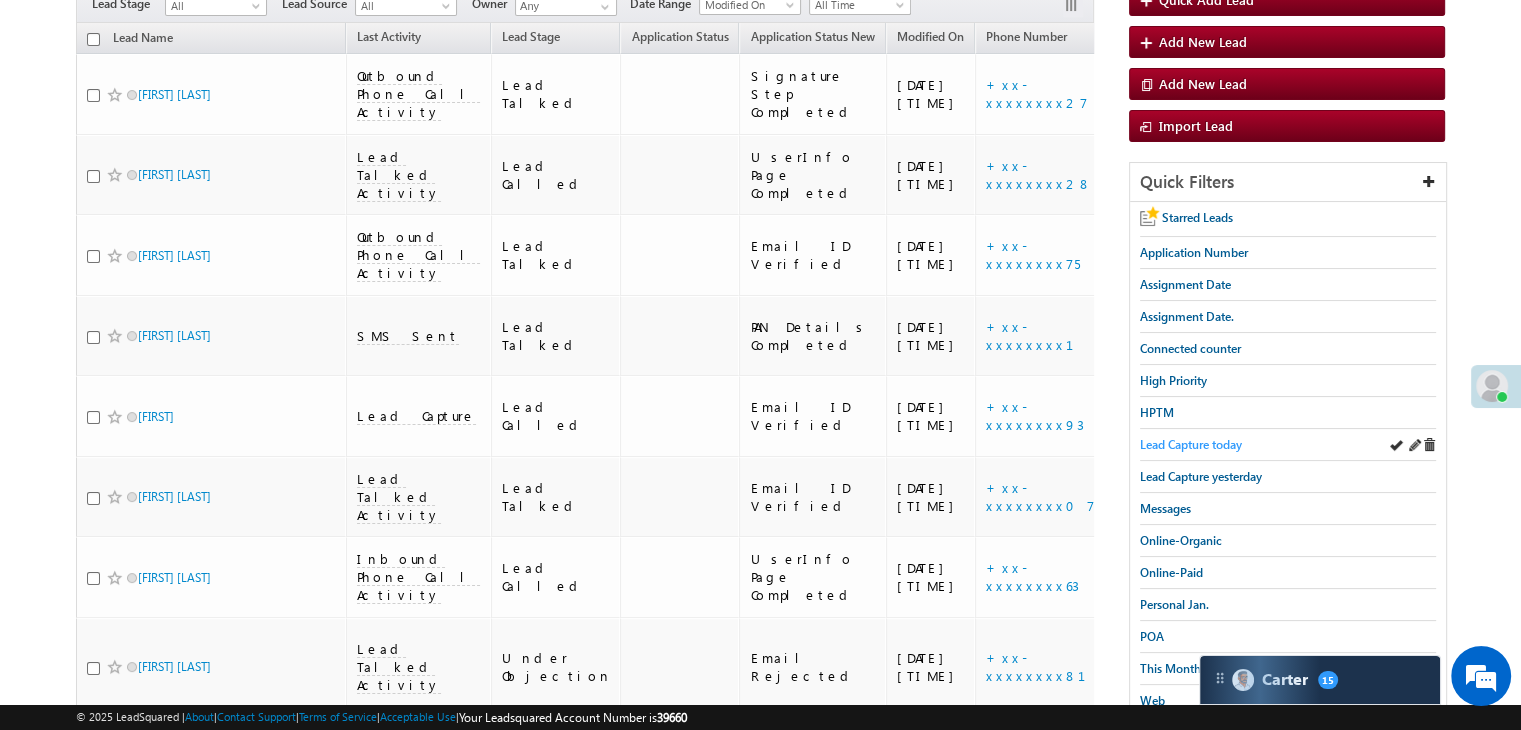 click on "Lead Capture today" at bounding box center [1191, 444] 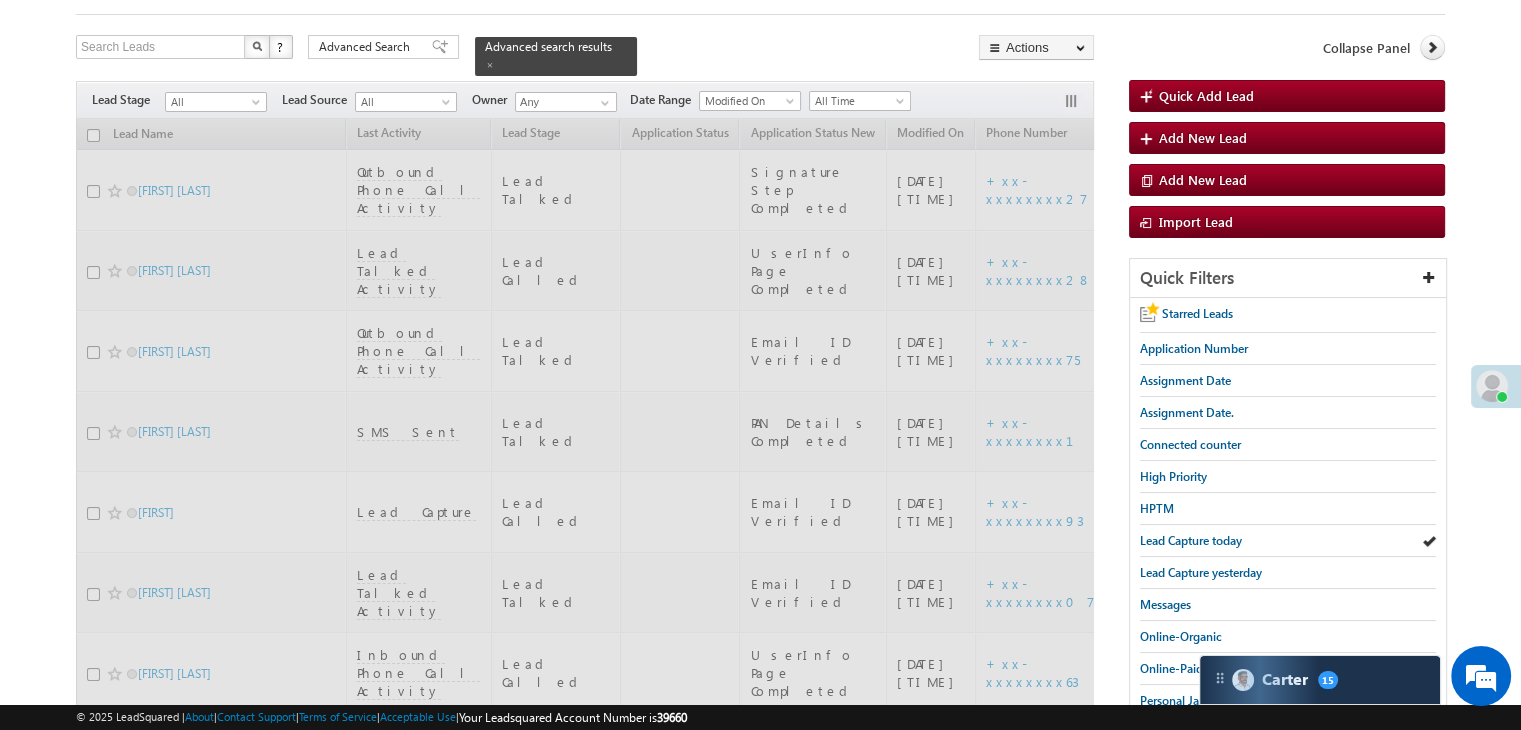 scroll, scrollTop: 0, scrollLeft: 0, axis: both 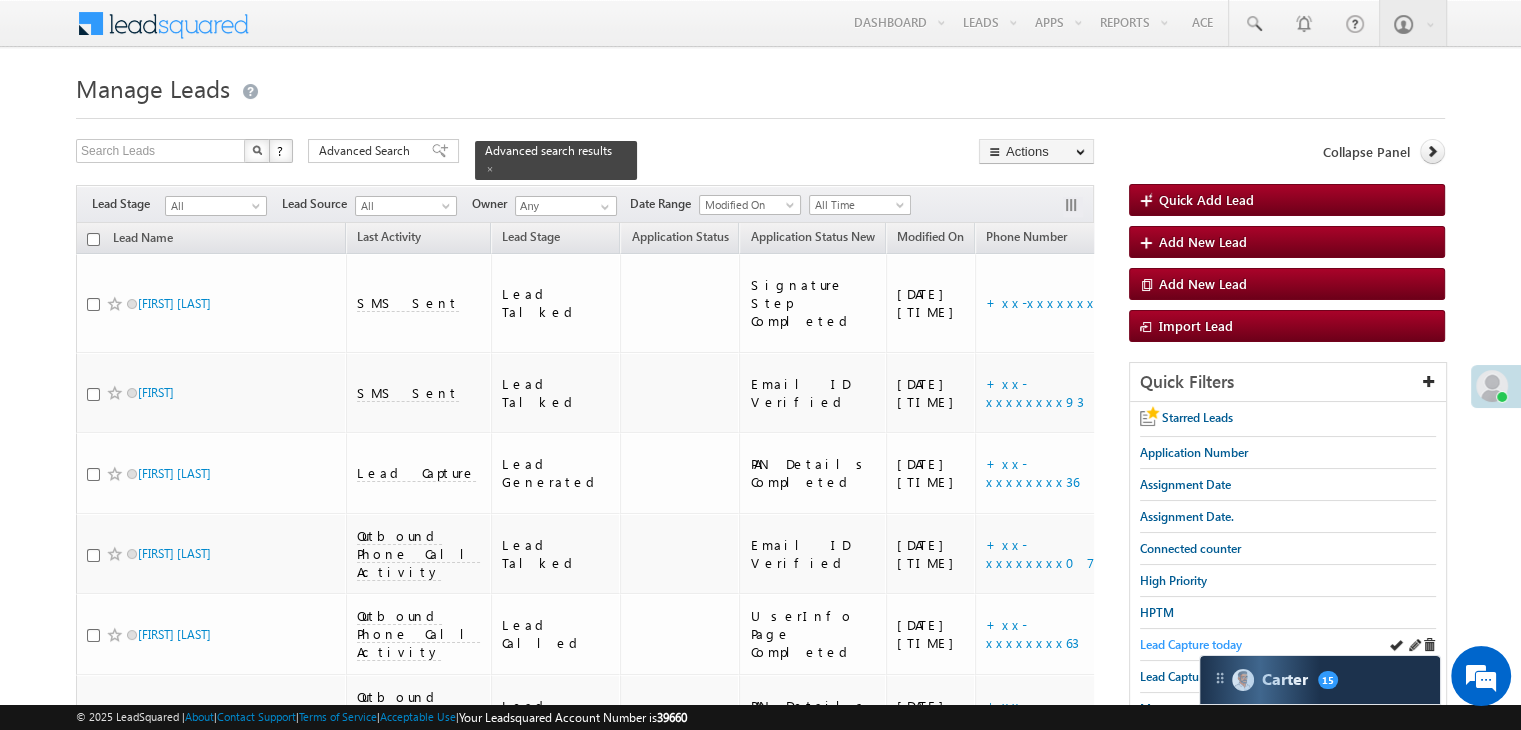 click on "Lead Capture today" at bounding box center [1191, 644] 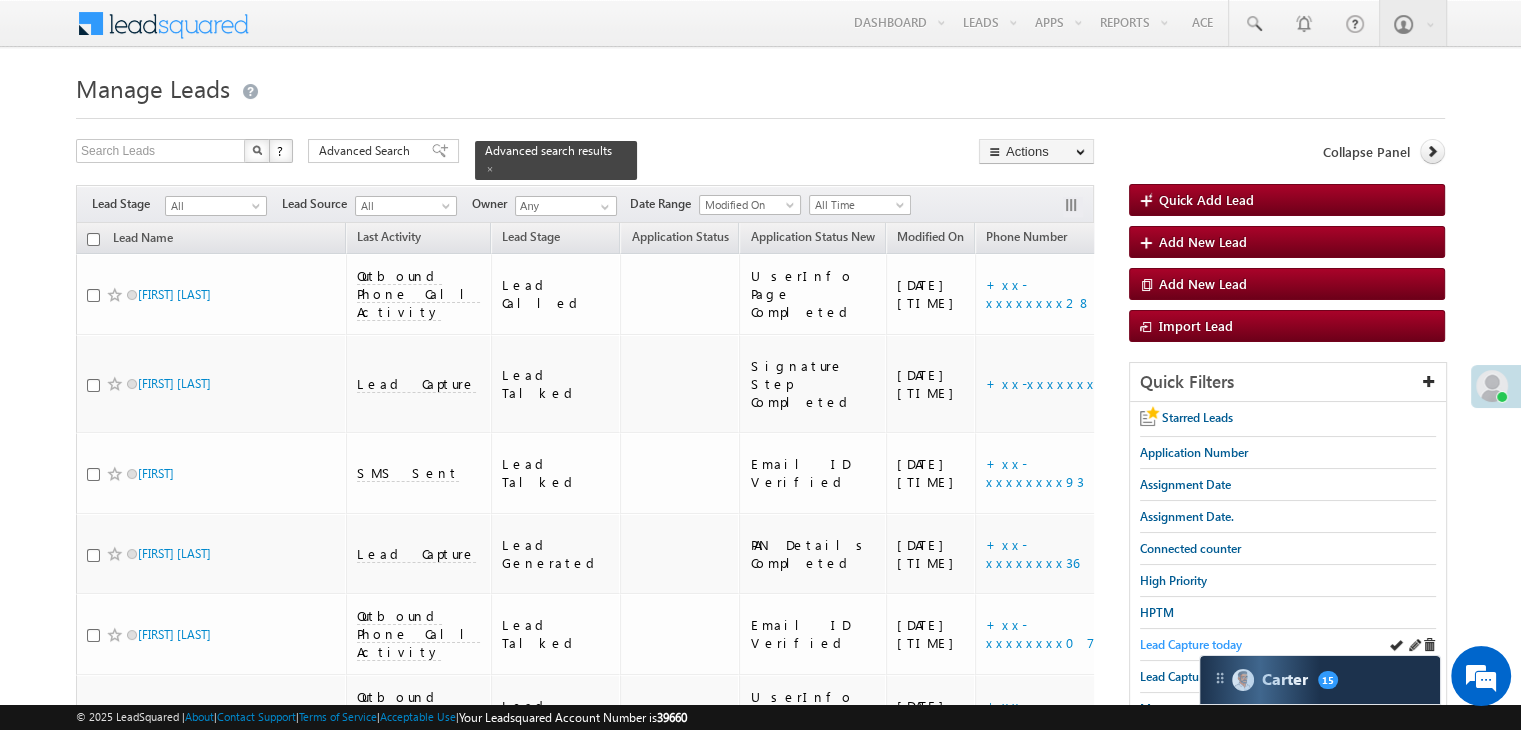 click on "Lead Capture today" at bounding box center [1191, 644] 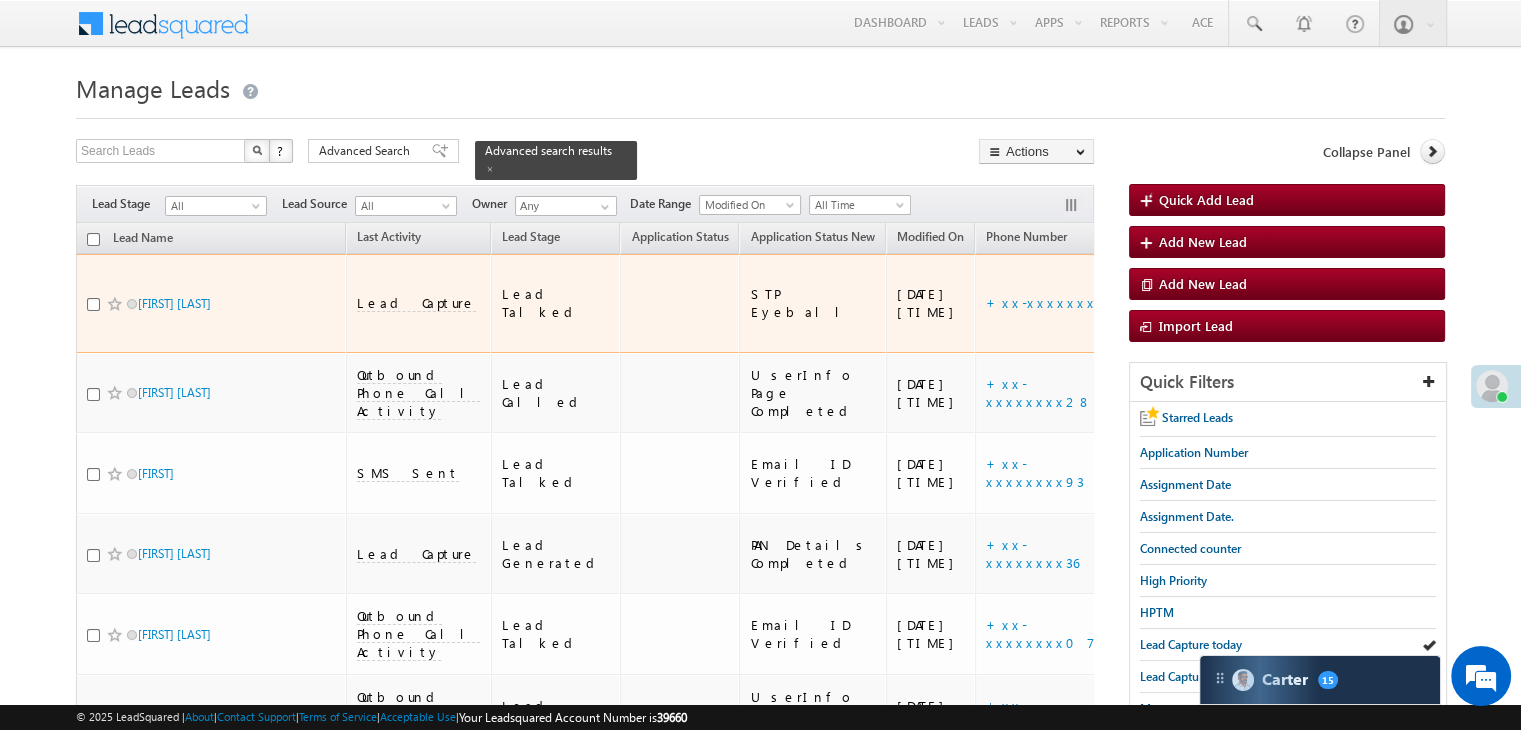 click at bounding box center (115, 304) 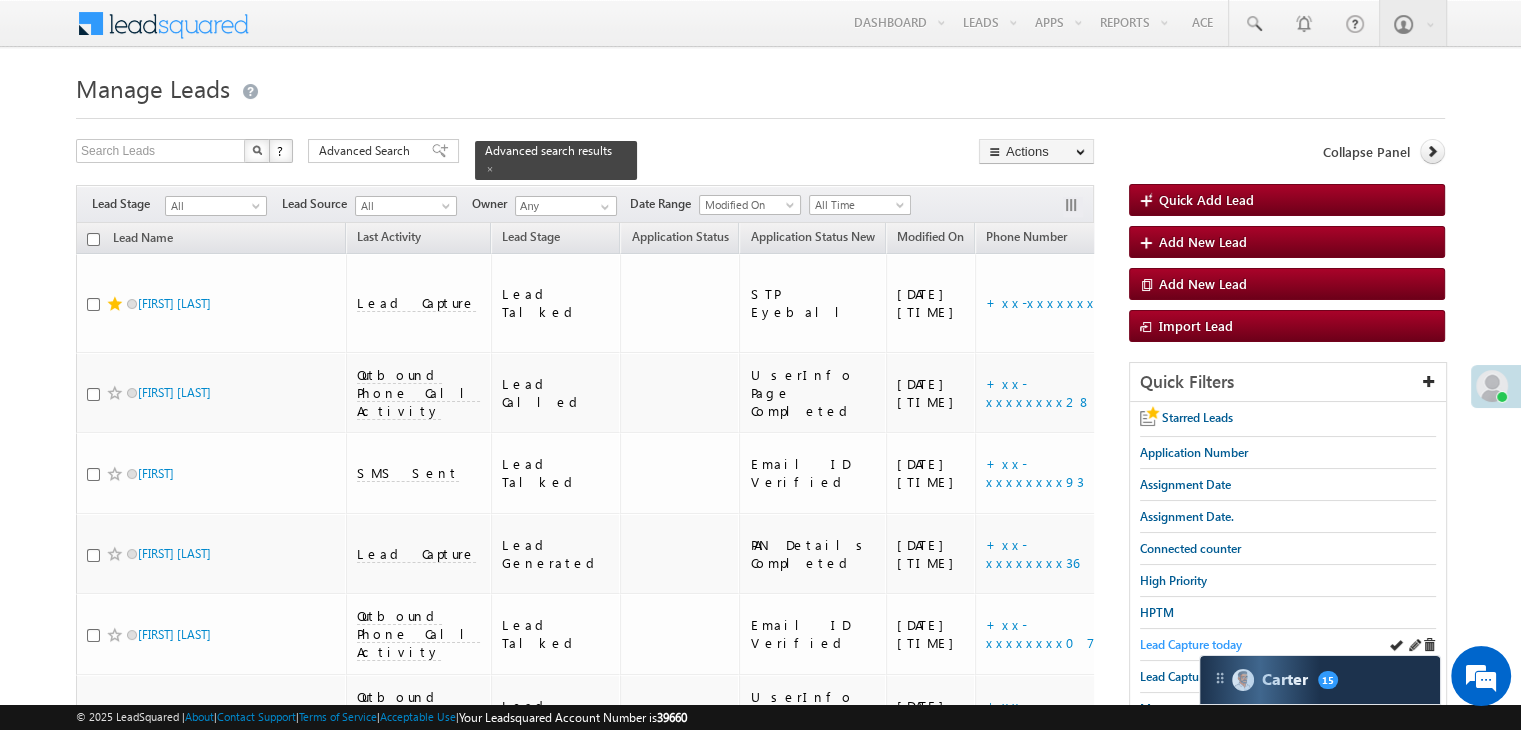 click on "Lead Capture today" at bounding box center [1191, 644] 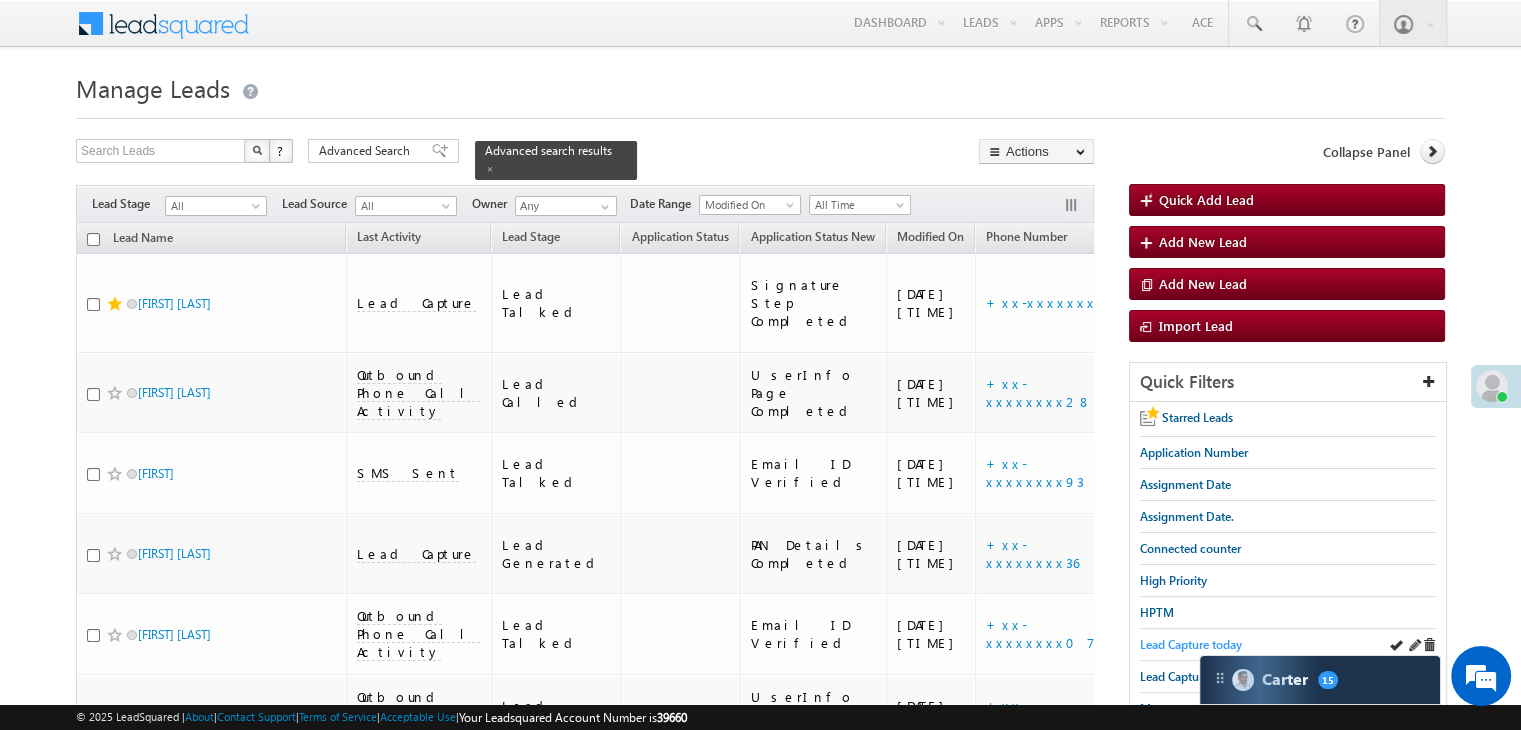 click on "Lead Capture today" at bounding box center (1191, 644) 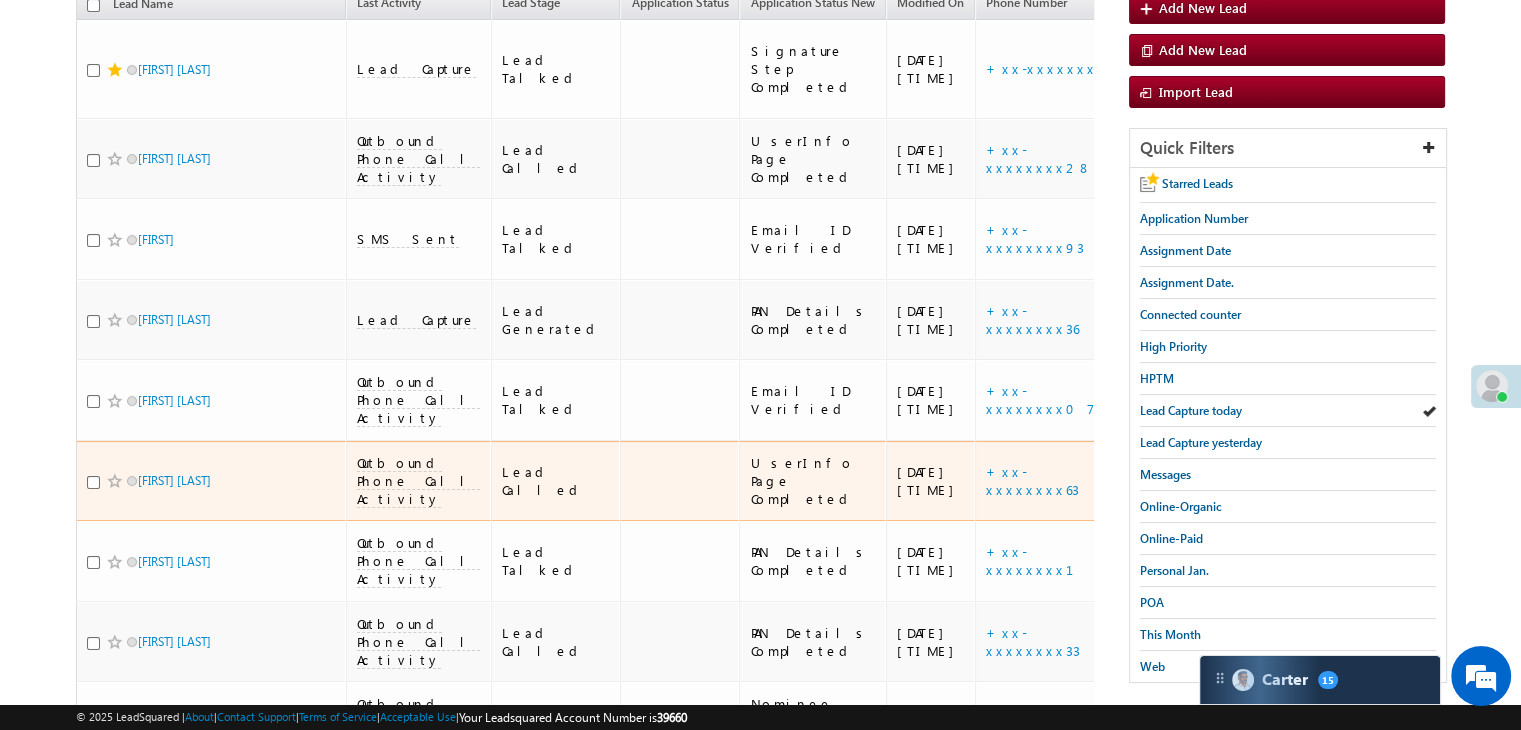 scroll, scrollTop: 200, scrollLeft: 0, axis: vertical 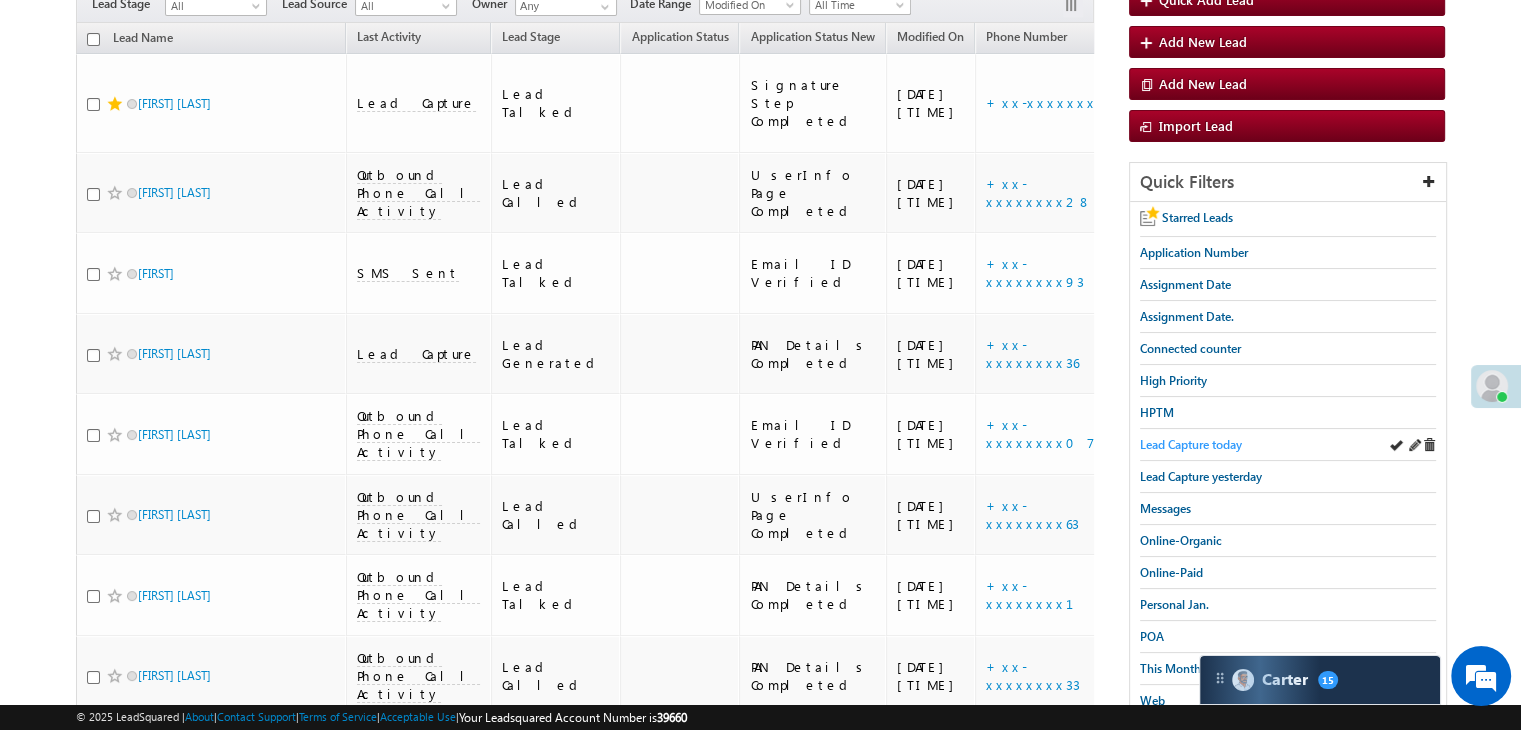 click on "Lead Capture today" at bounding box center [1191, 444] 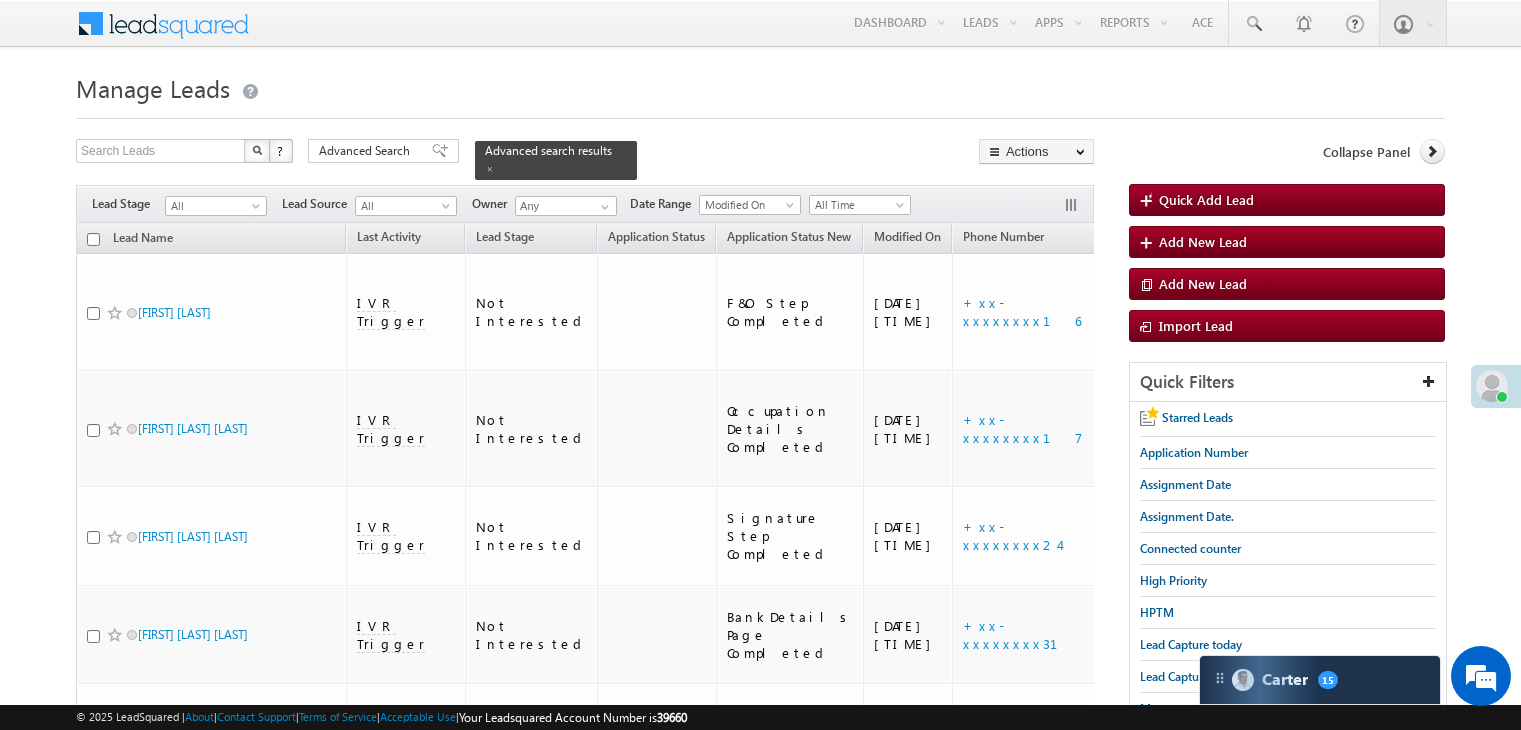 scroll, scrollTop: 0, scrollLeft: 0, axis: both 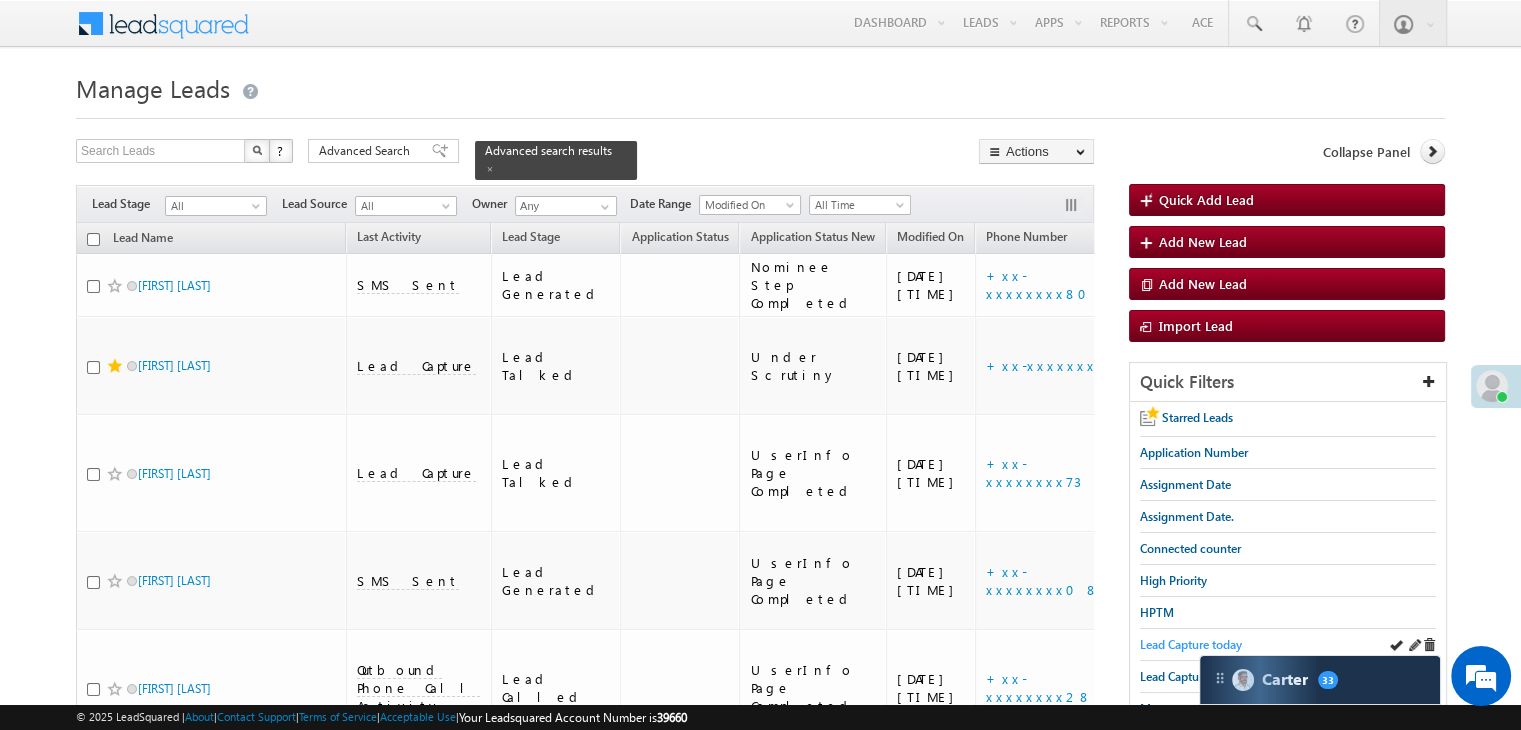click on "Lead Capture today" at bounding box center [1191, 644] 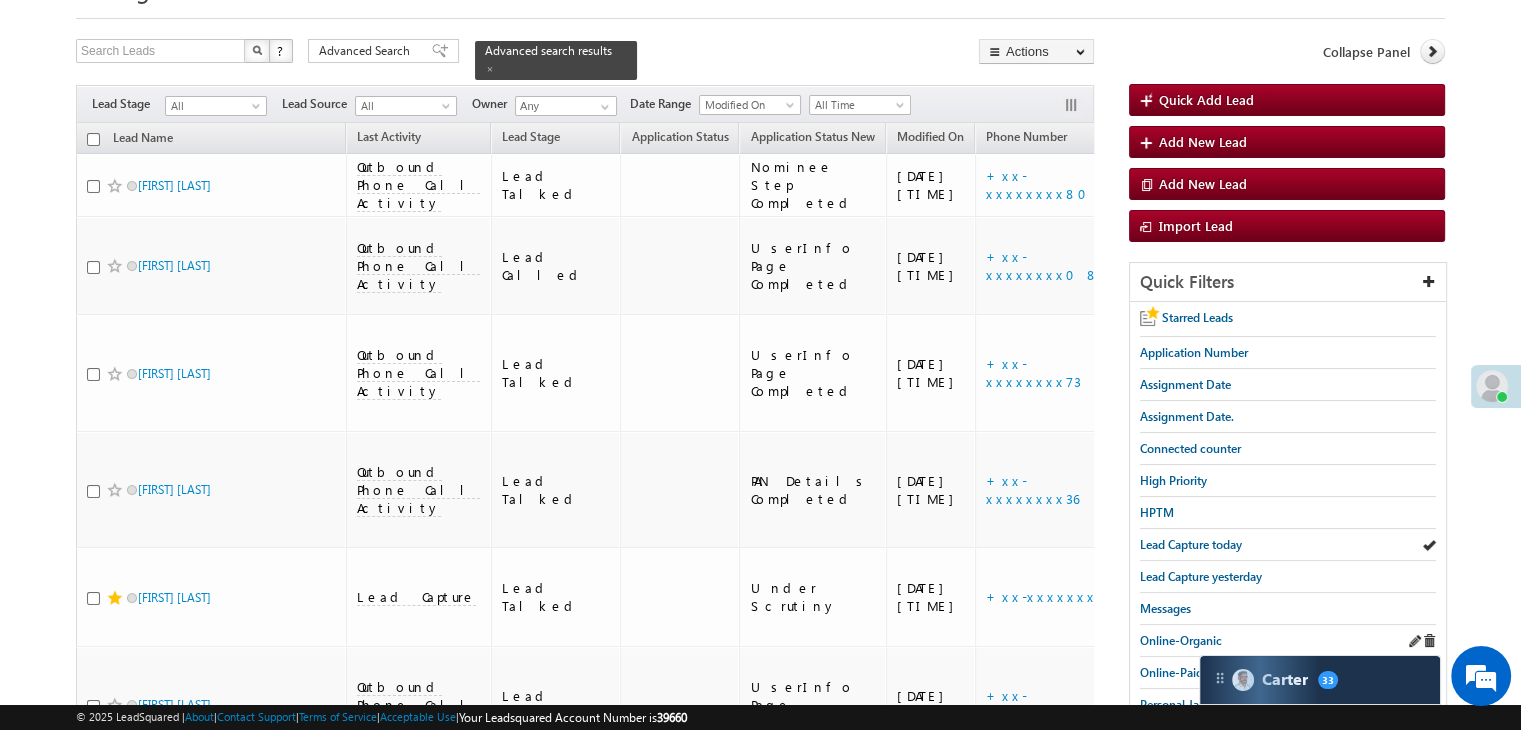 scroll, scrollTop: 500, scrollLeft: 0, axis: vertical 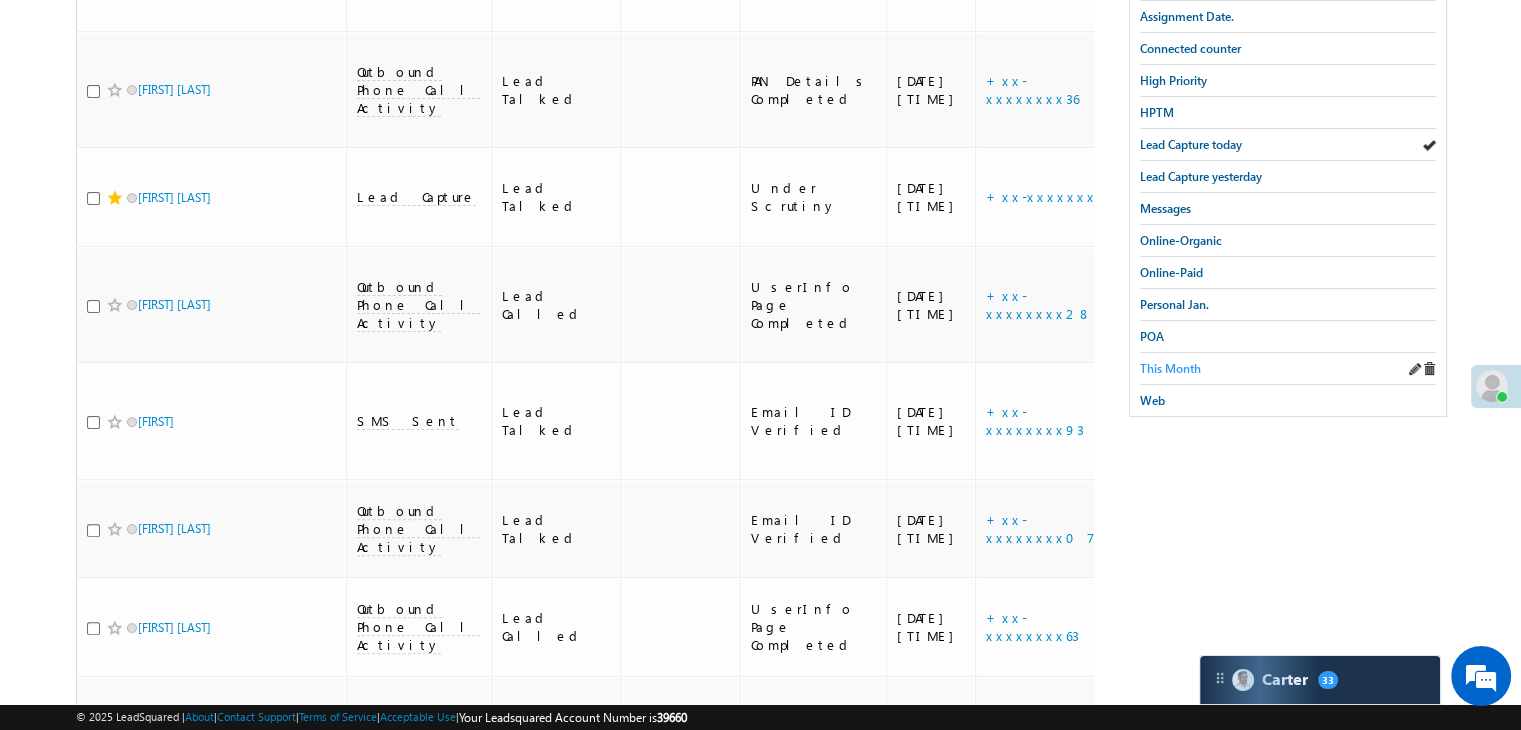 click on "This Month" at bounding box center (1170, 368) 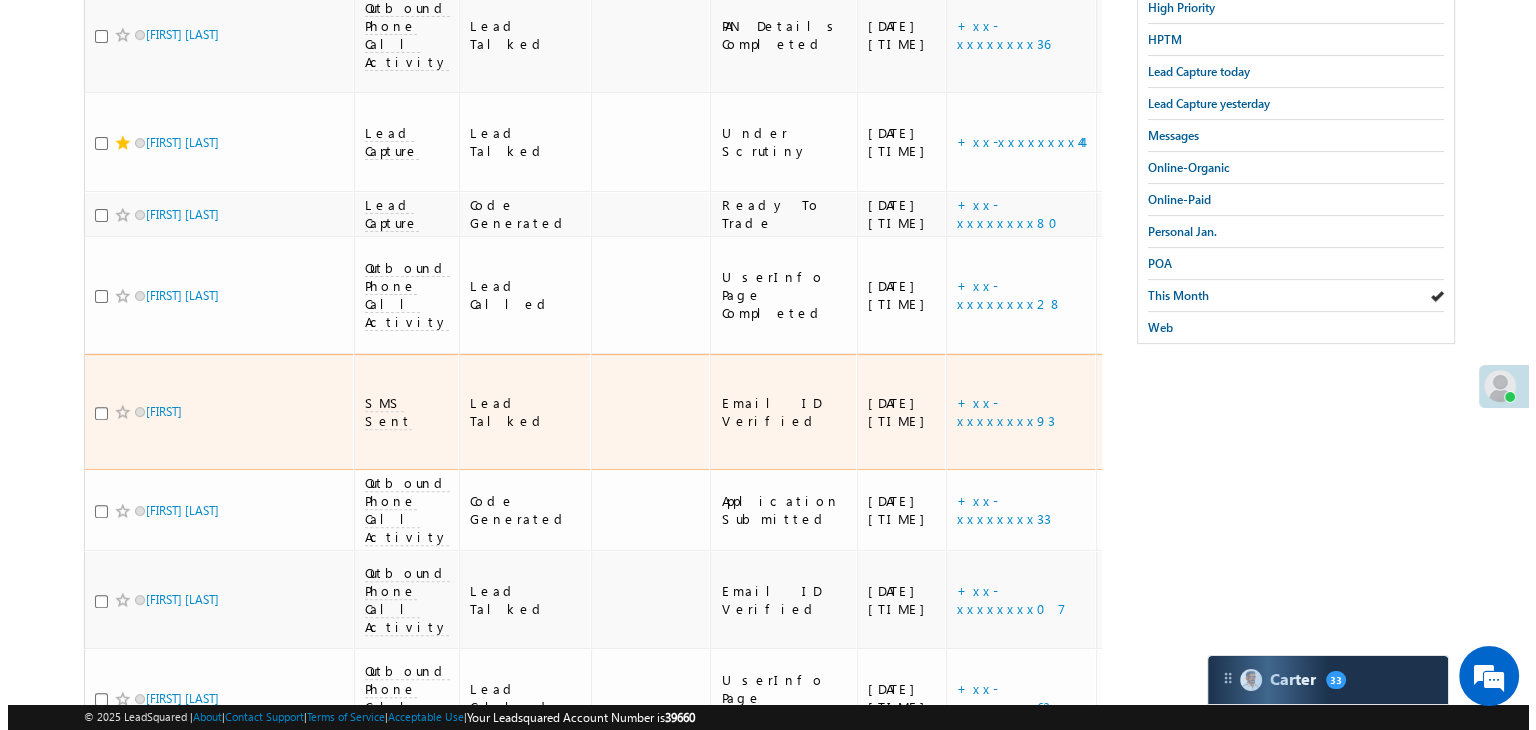 scroll, scrollTop: 0, scrollLeft: 0, axis: both 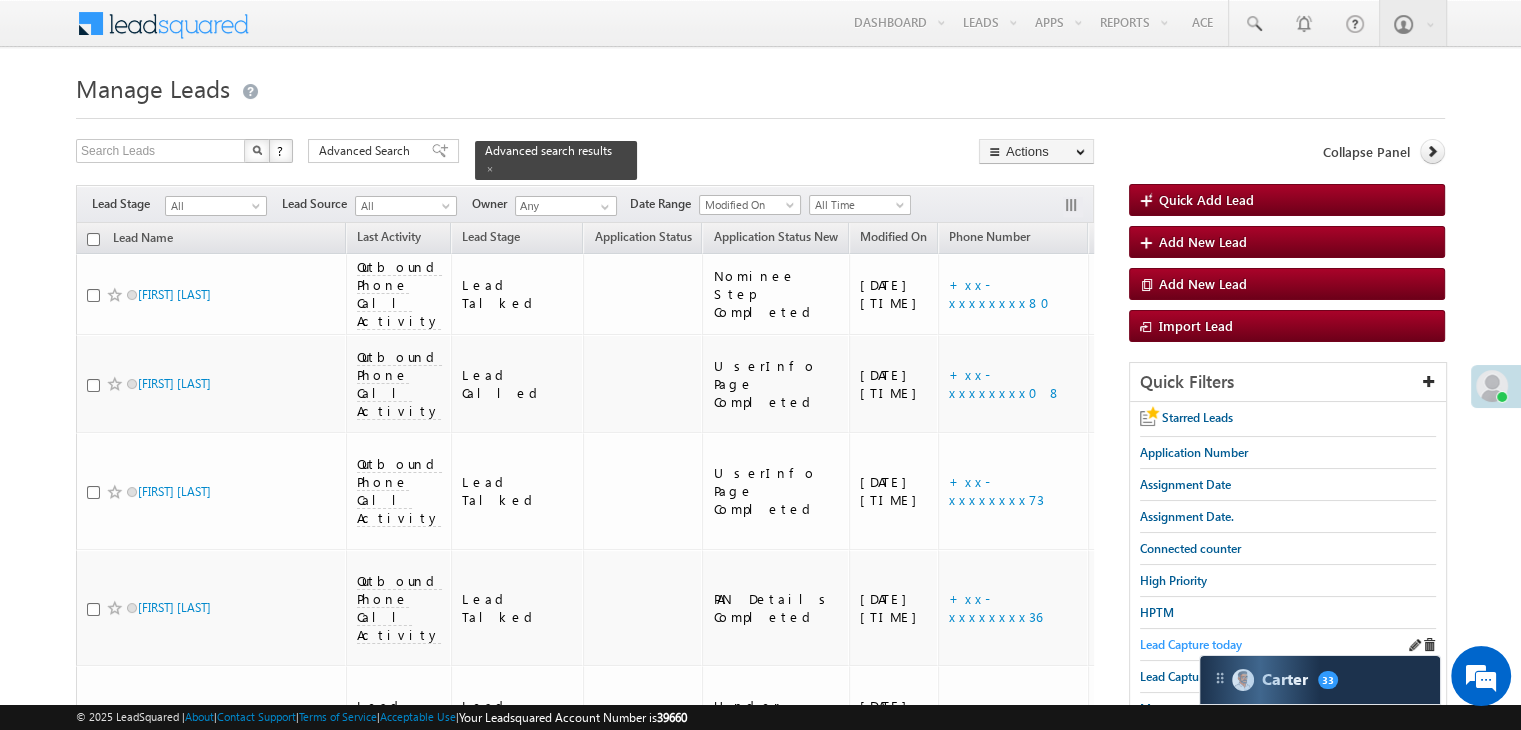 click on "Lead Capture today" at bounding box center [1191, 644] 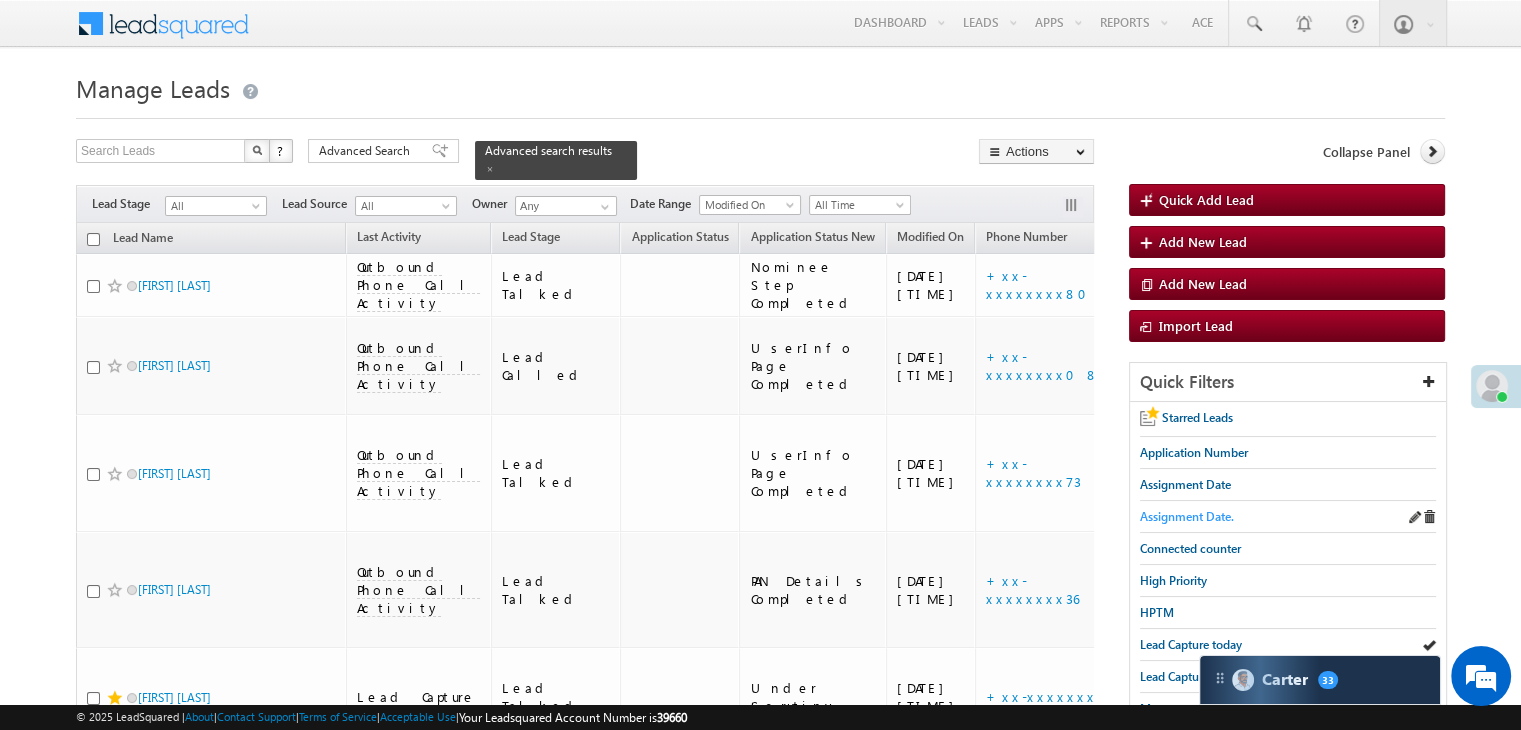 click on "Assignment Date." at bounding box center [1187, 516] 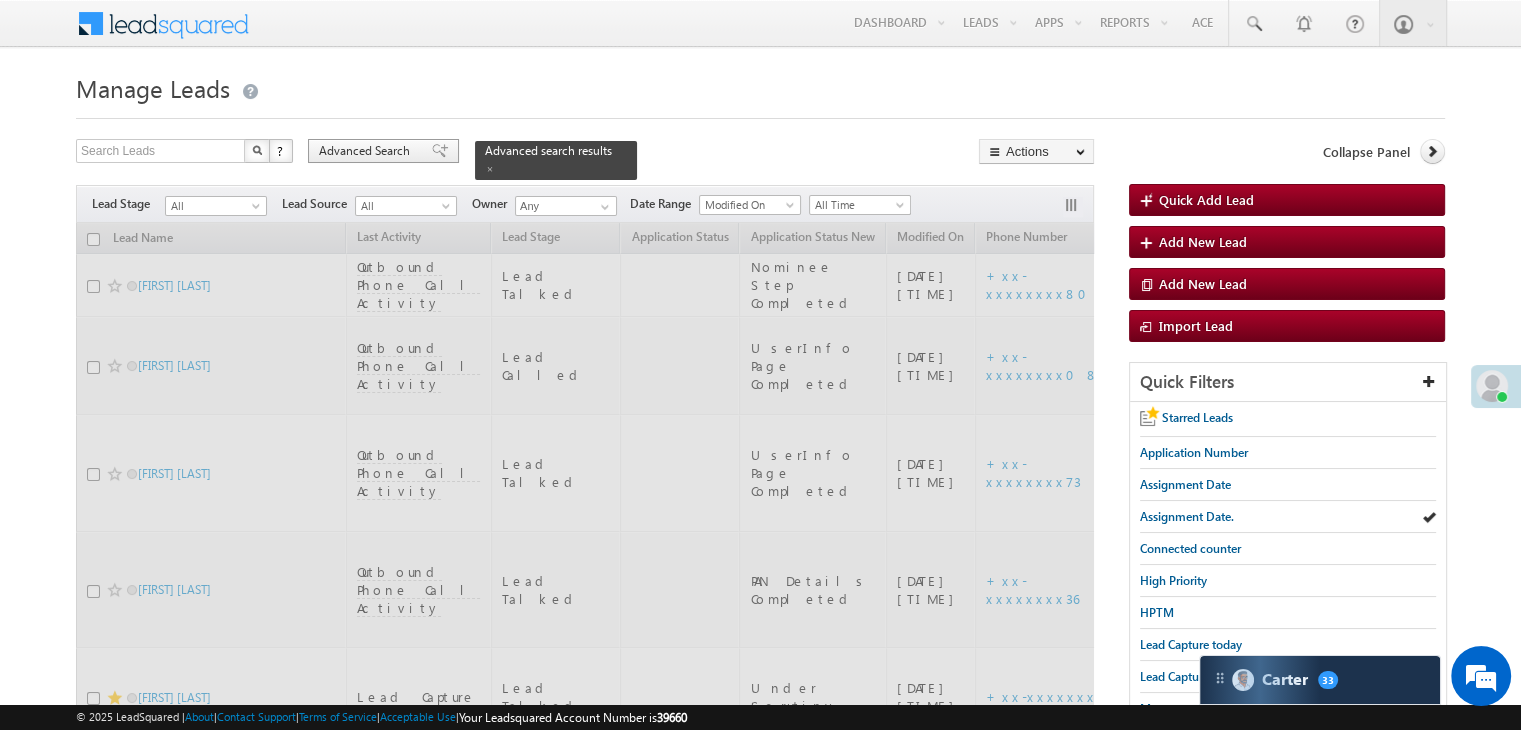 click on "Advanced Search" at bounding box center (367, 151) 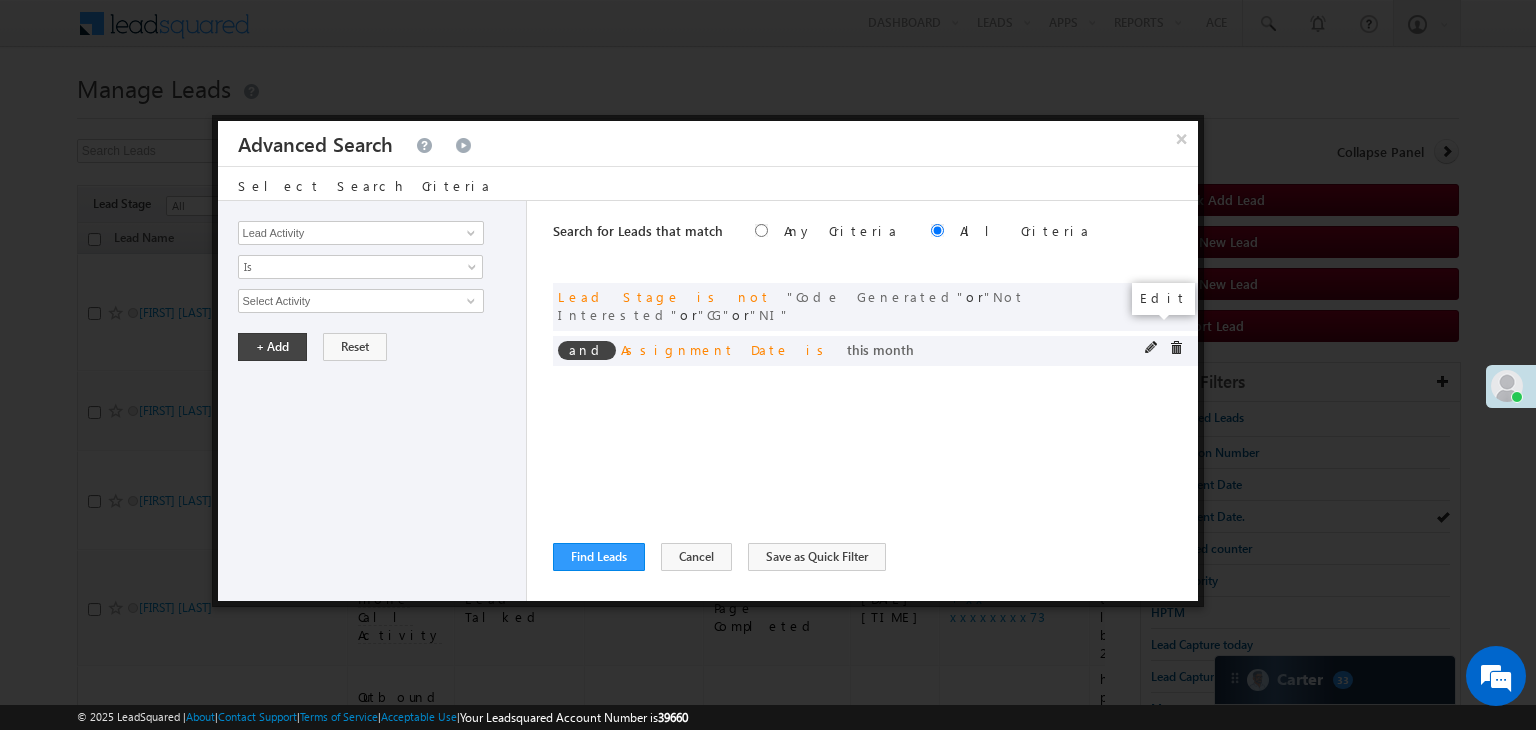 click at bounding box center (1152, 348) 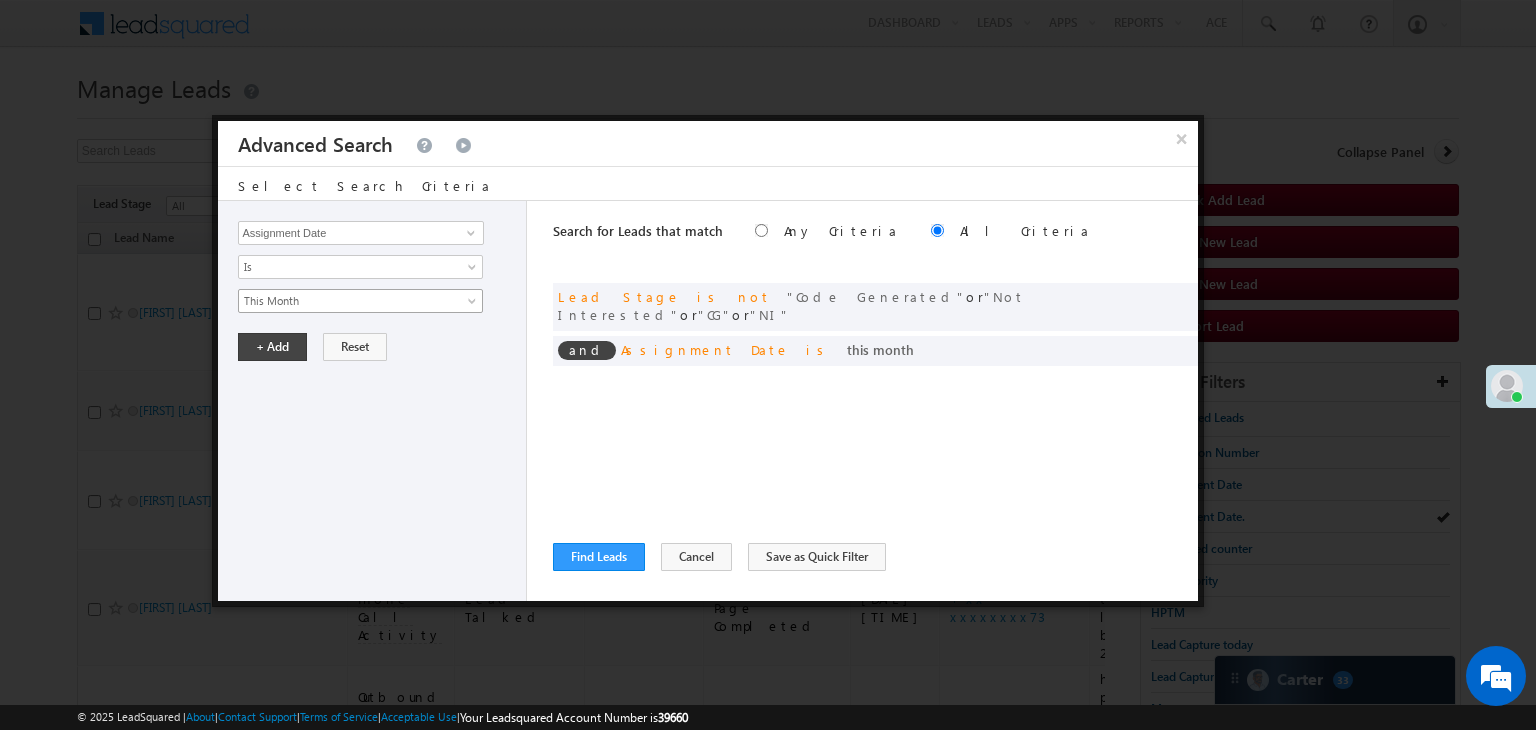 click on "This Month" at bounding box center (347, 301) 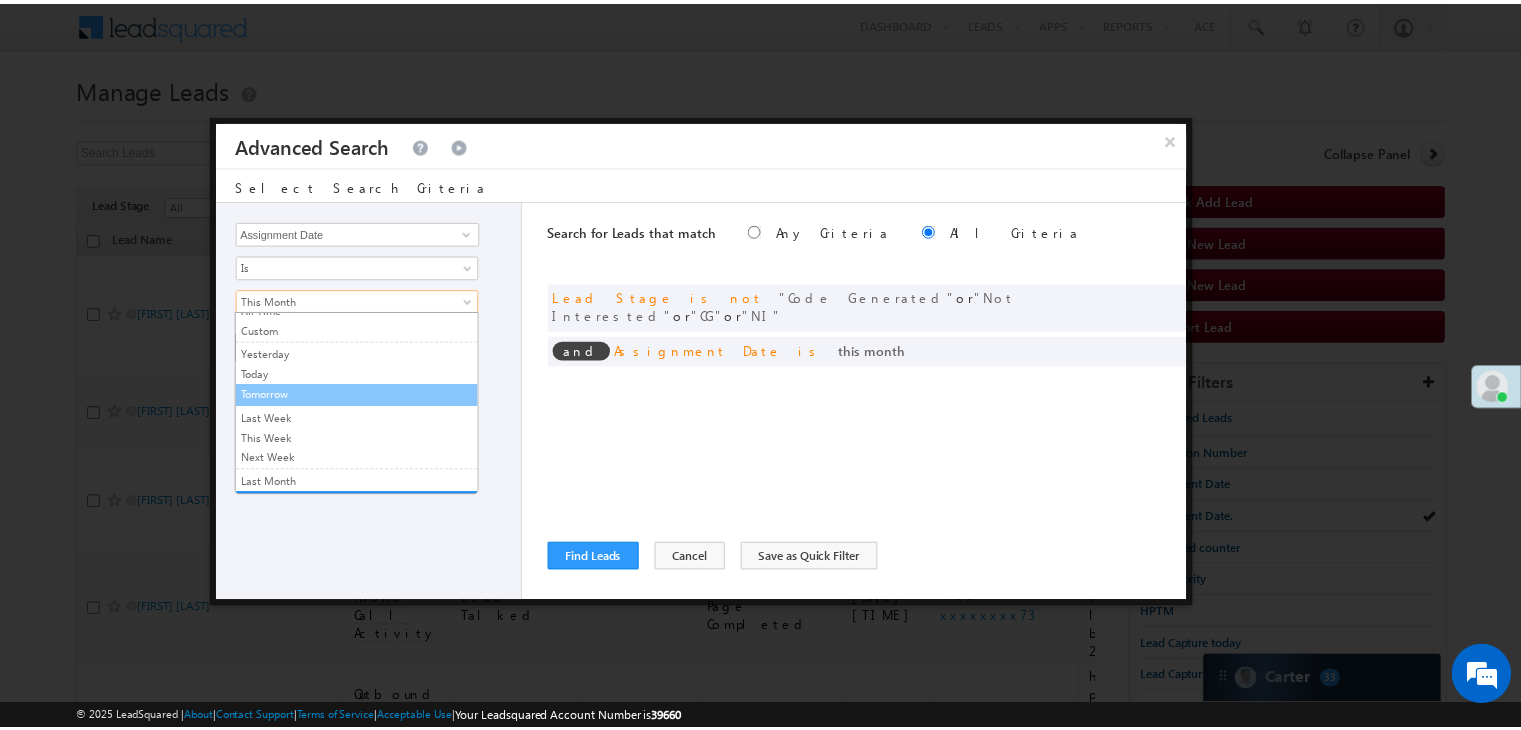 scroll, scrollTop: 0, scrollLeft: 0, axis: both 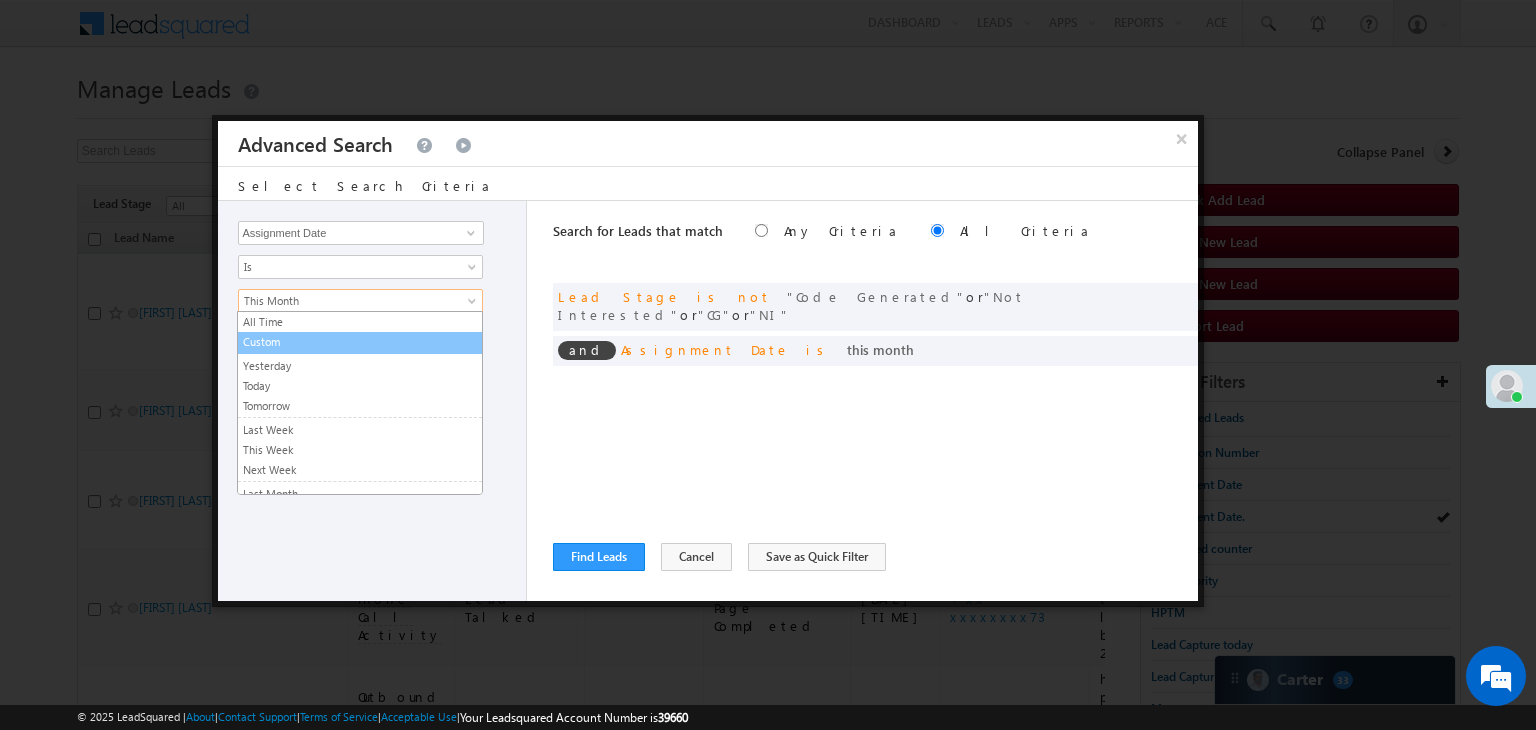 click on "Custom" at bounding box center (360, 342) 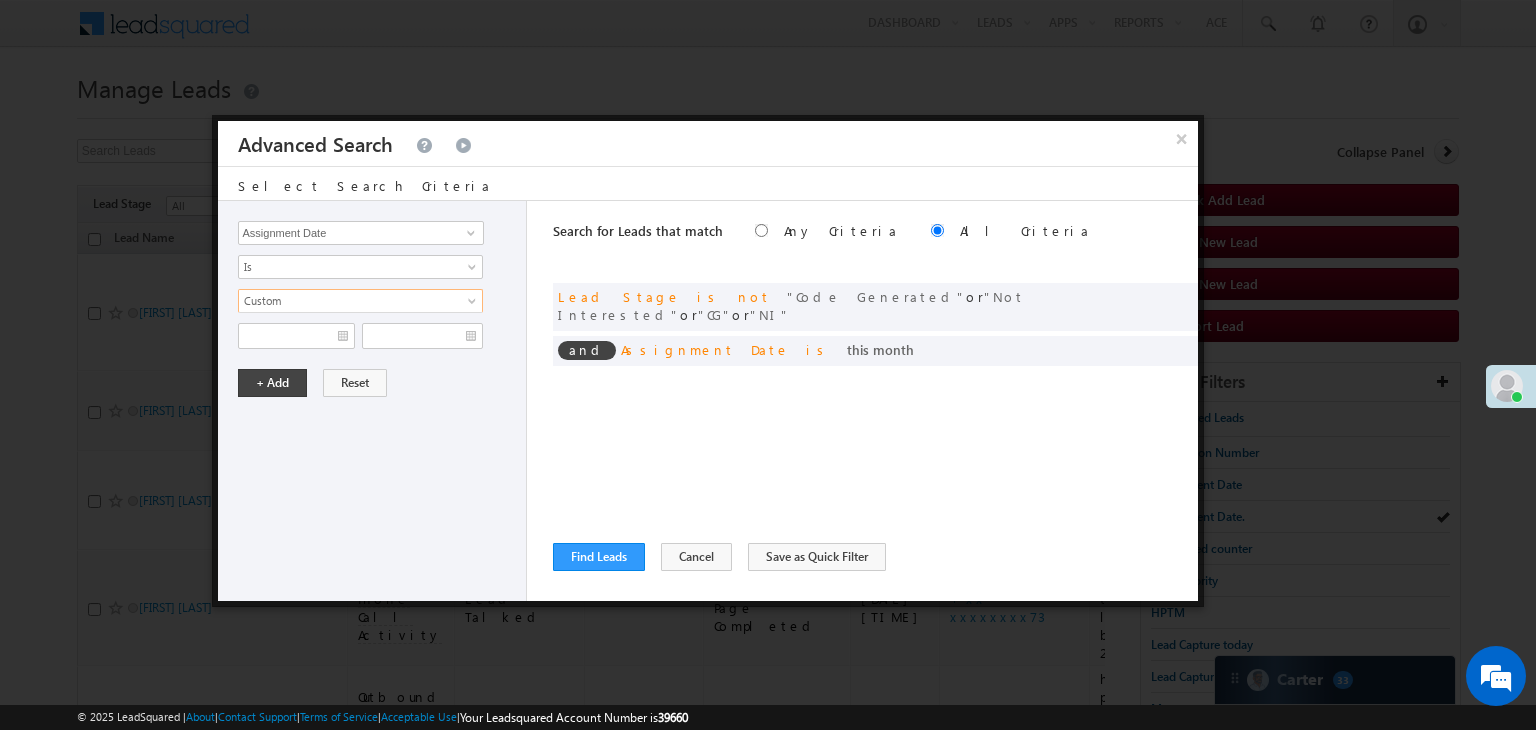 click on "Lead Activity Task Sales Group  Prospect Id  WA Last Message Timestamp 4th Day Disposition Aadhaar_MobileLinked Account Application Status Activation_Score Age Bucket AI_ML AngelCode App Download App Download Date App Status Compare Application Number Application Owner Application Source Application Status  Application Status at Assignment Application Status at Dropoff Application status before assignment  Application Status First time Drop Off  Application Status New Application Step Number Application Submission Flag Application Type Appsflyer Adset Area Manager Name Assignment Date Assignment Quota Assignment Status Attempt counter post coding  BO Branch Browser Call Back Counter Call back Date & Time Call Back Requested Created At Call Back Requested on  Call Back Requested Slot Call Duration Call Later Overall Counter Call Later_Insurance call back date Callid Campaign Call Counter Campaign Date Campaign flag for smart view Campaign Talktime counter Campaign Trade Date Is" at bounding box center (373, 401) 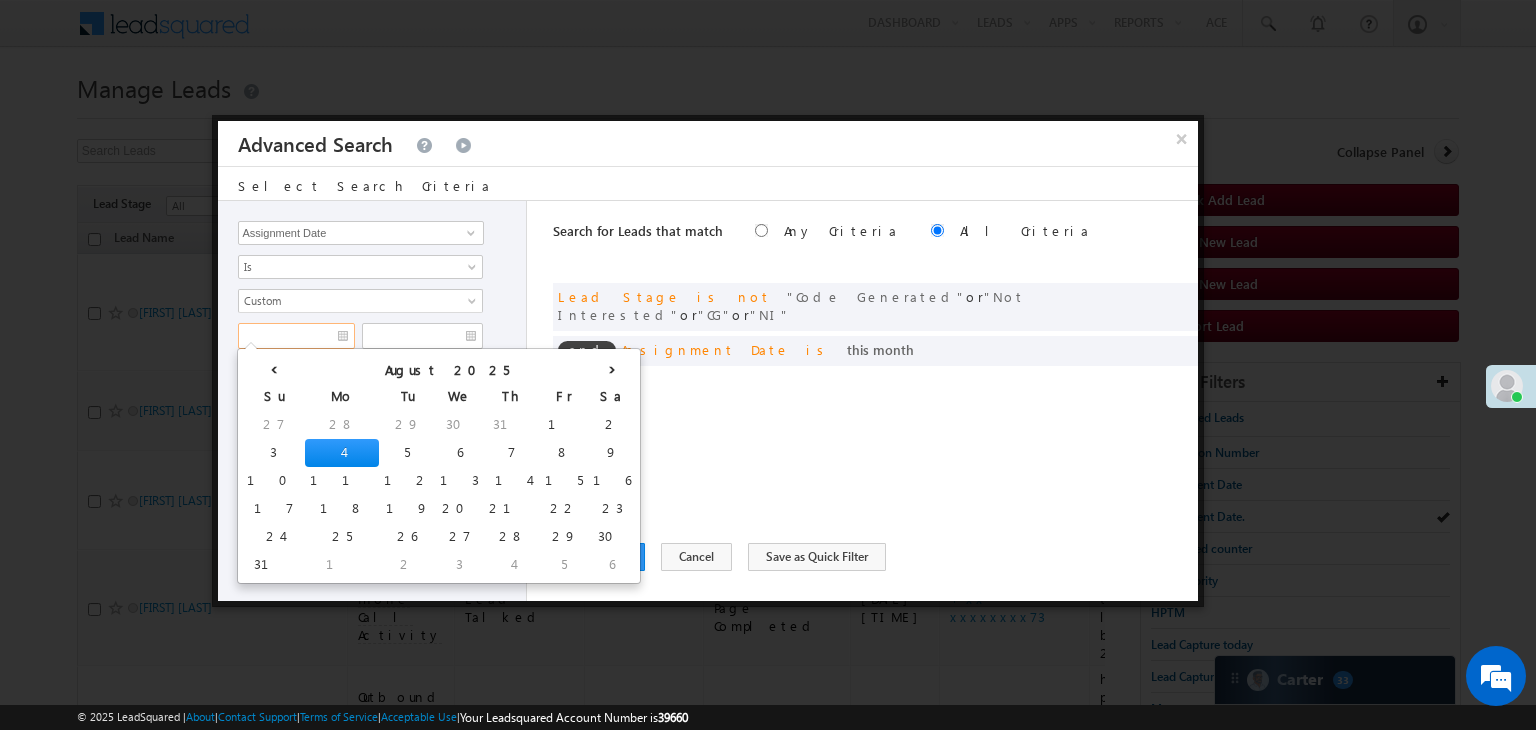 click at bounding box center (296, 336) 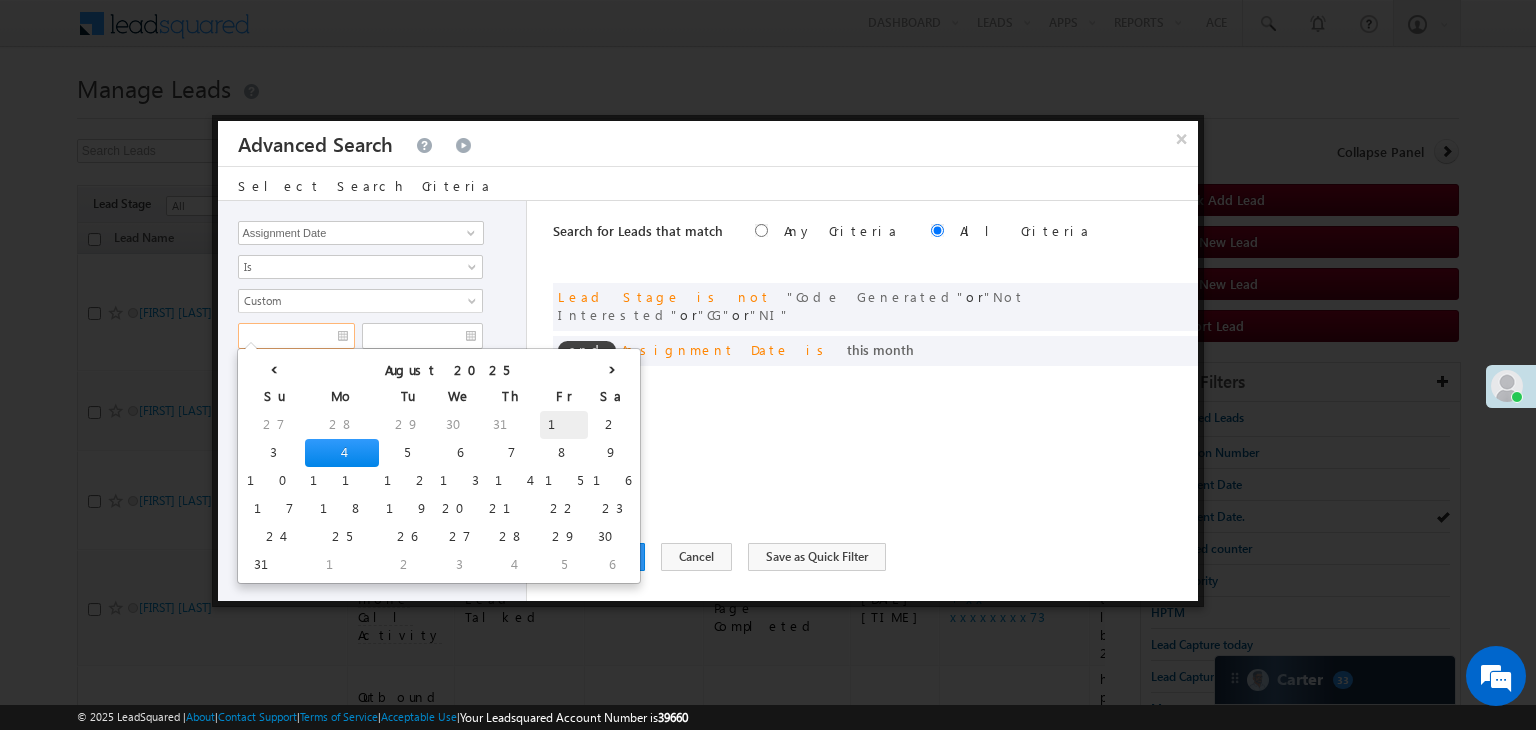 click on "1" at bounding box center [564, 425] 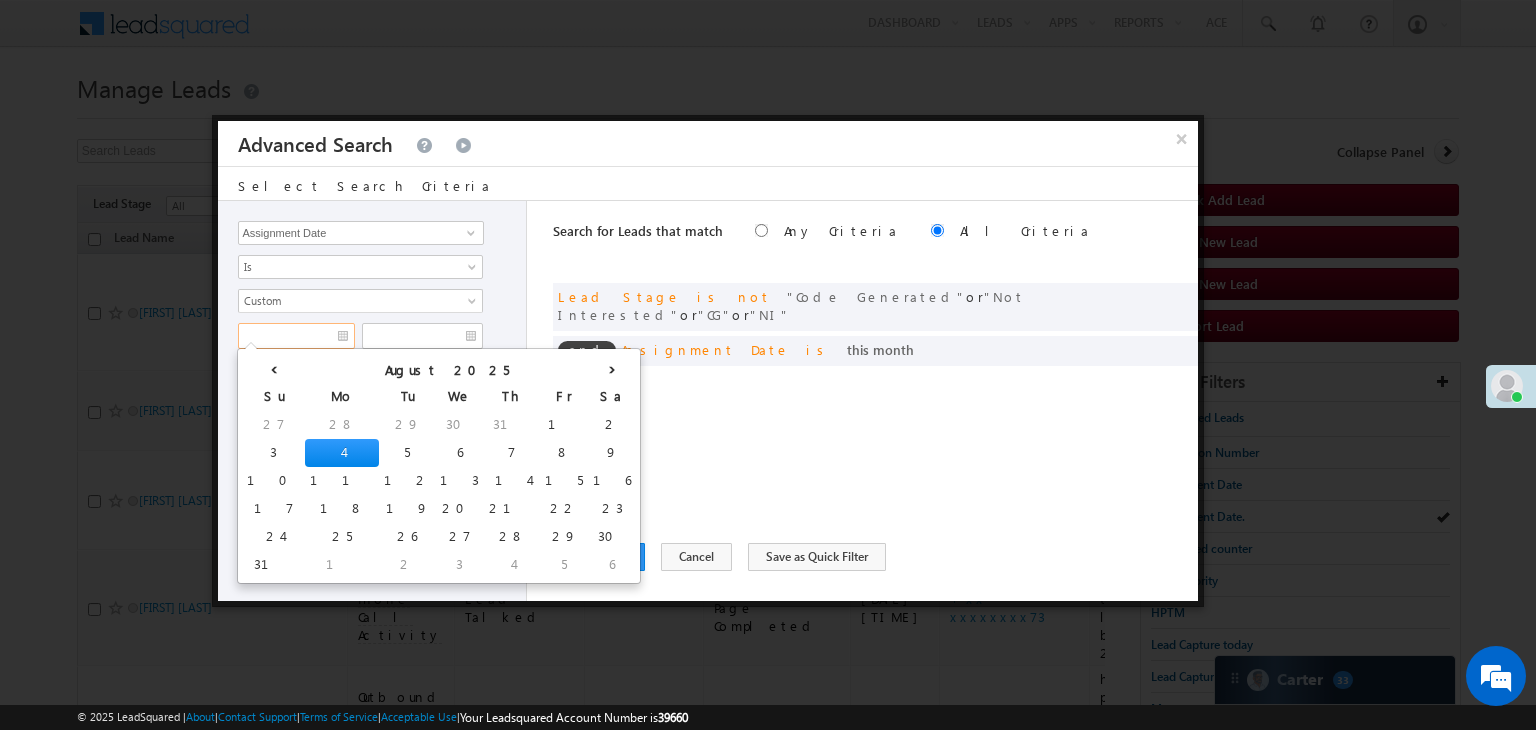 type on "08/01/25" 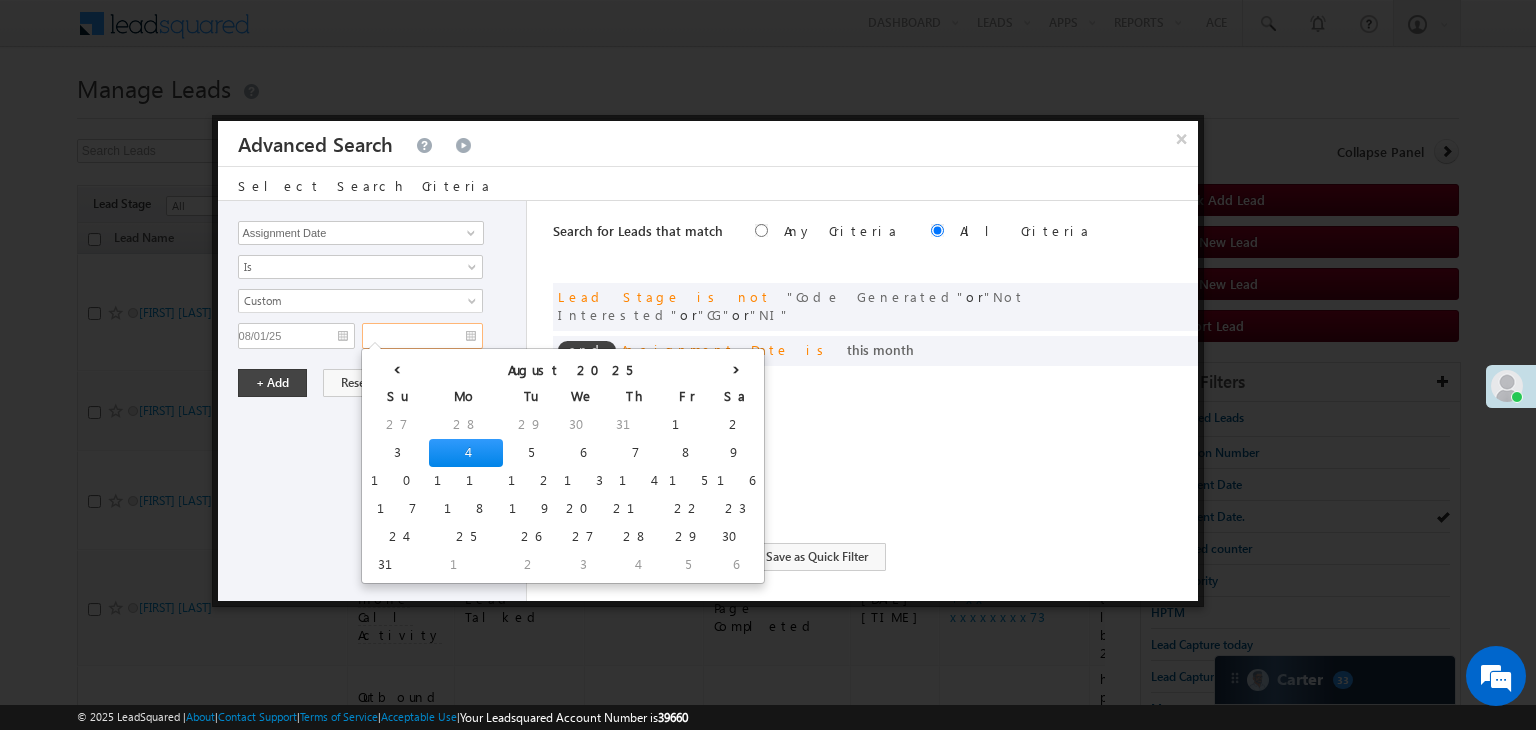 click at bounding box center [422, 336] 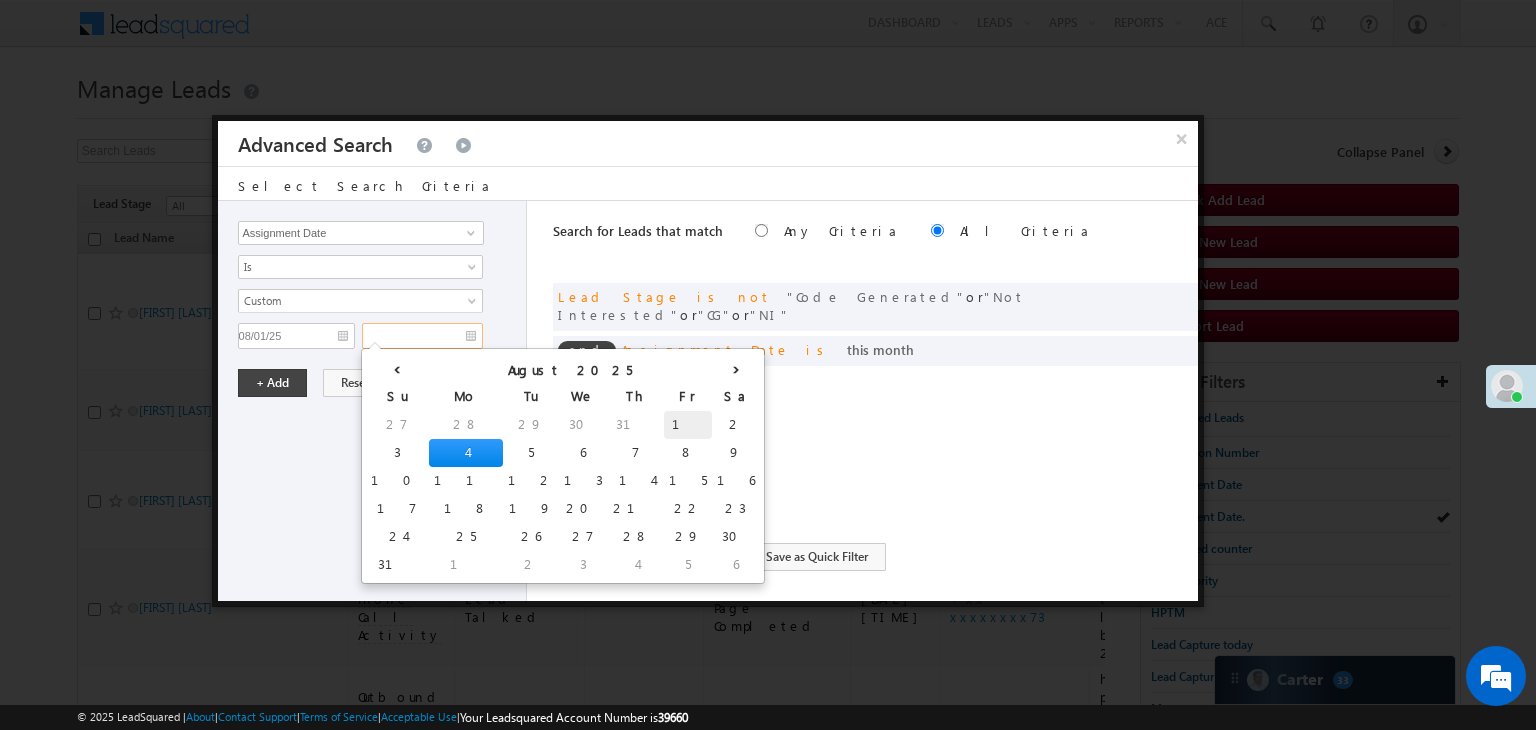 click on "1" at bounding box center [688, 425] 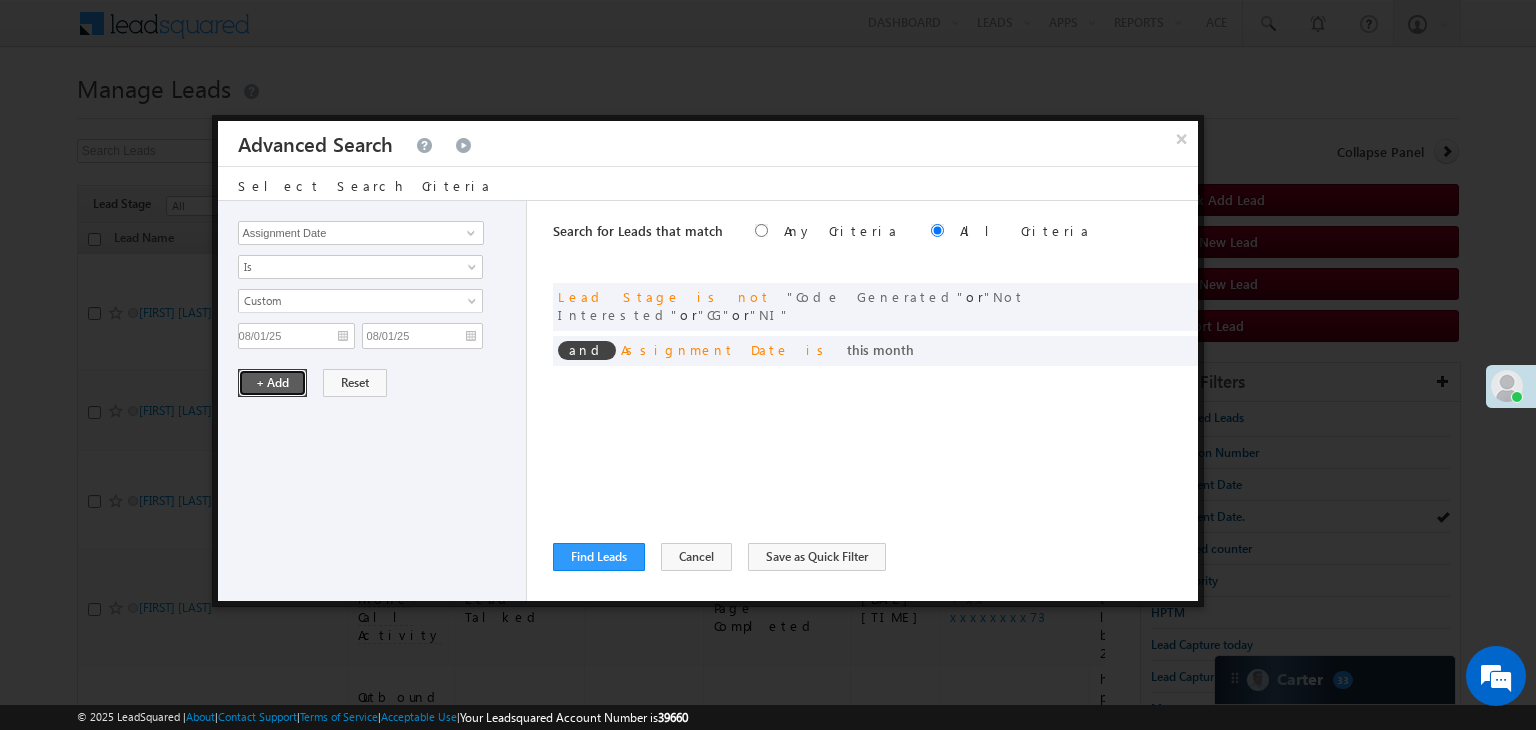 click on "+ Add" at bounding box center (272, 383) 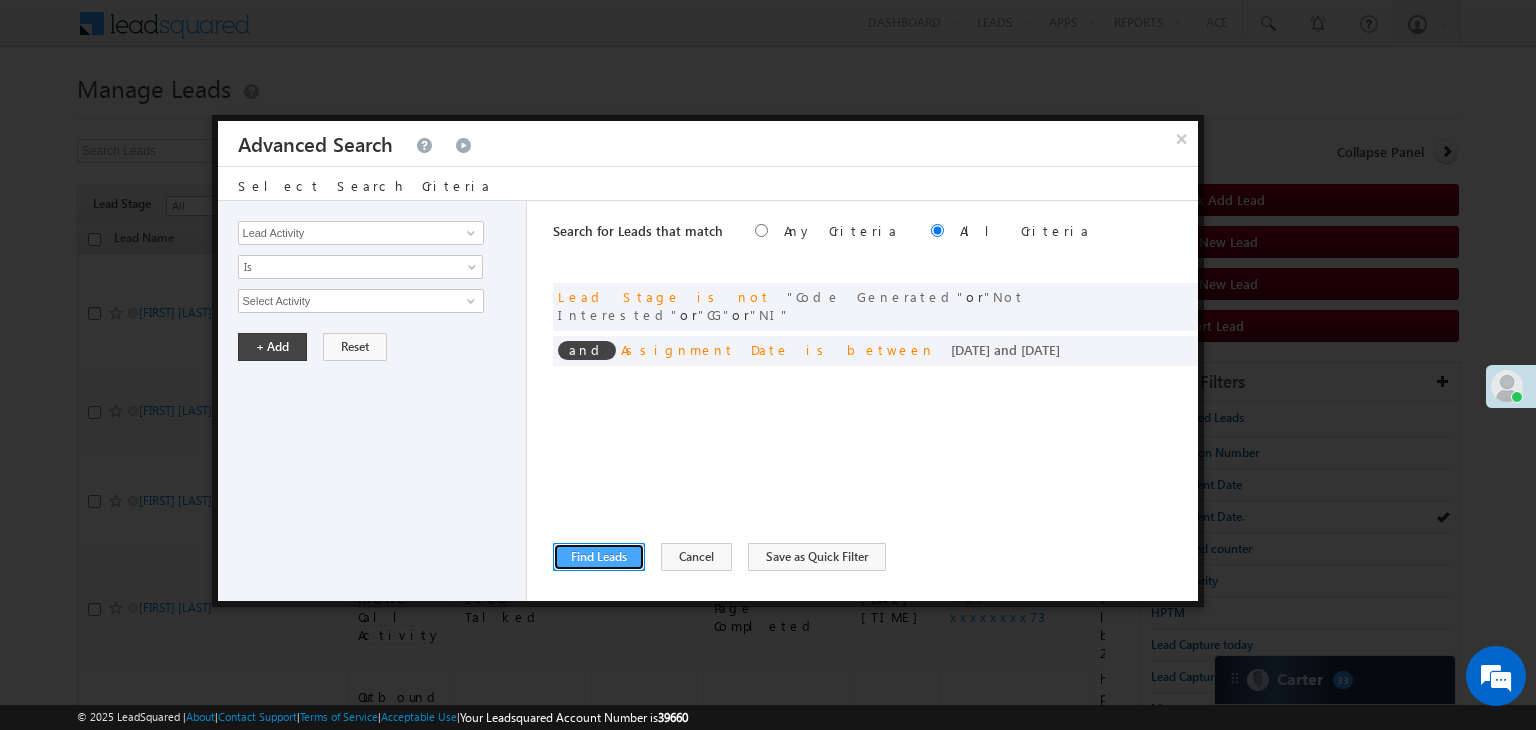 click on "Find Leads" at bounding box center [599, 557] 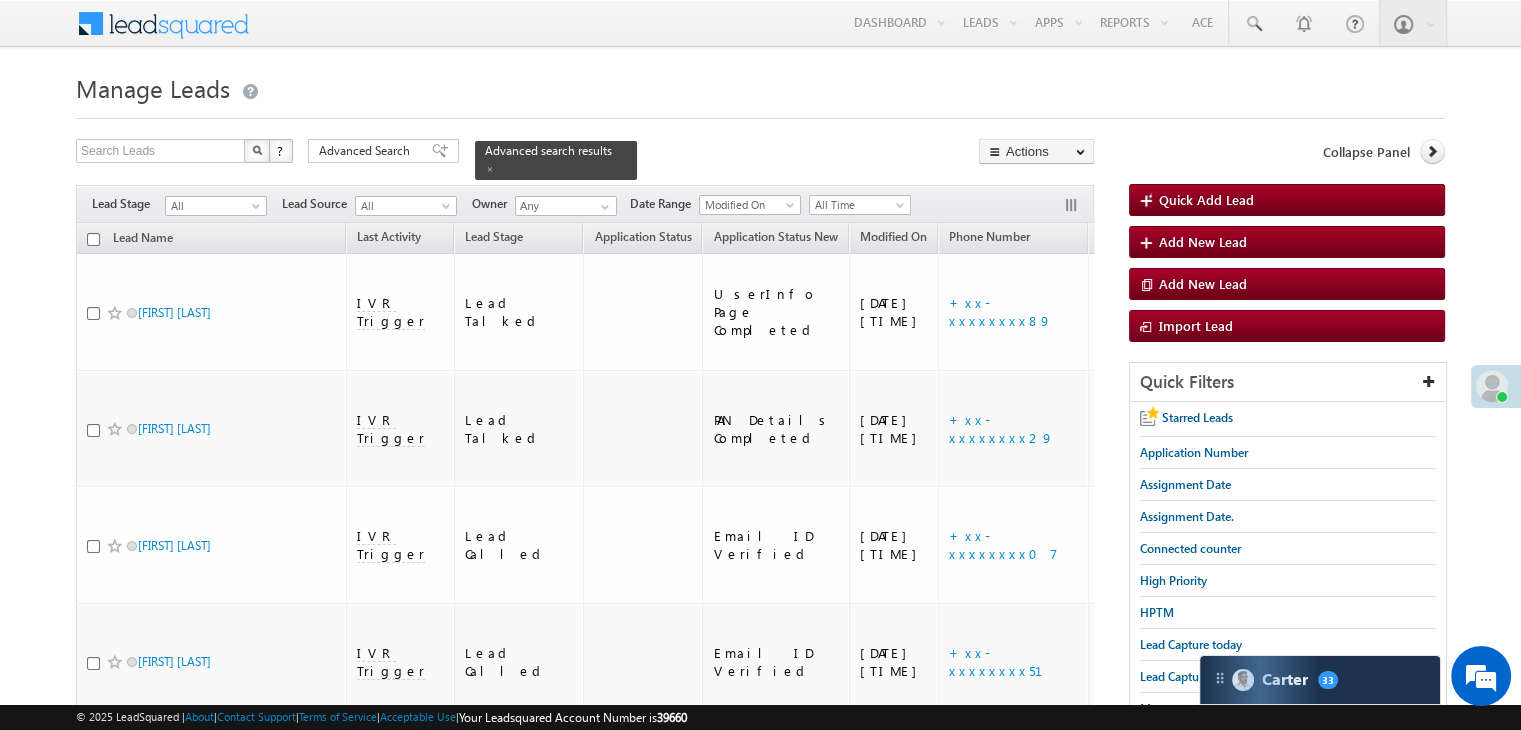 click on "Collapse Panel" at bounding box center [1287, 156] 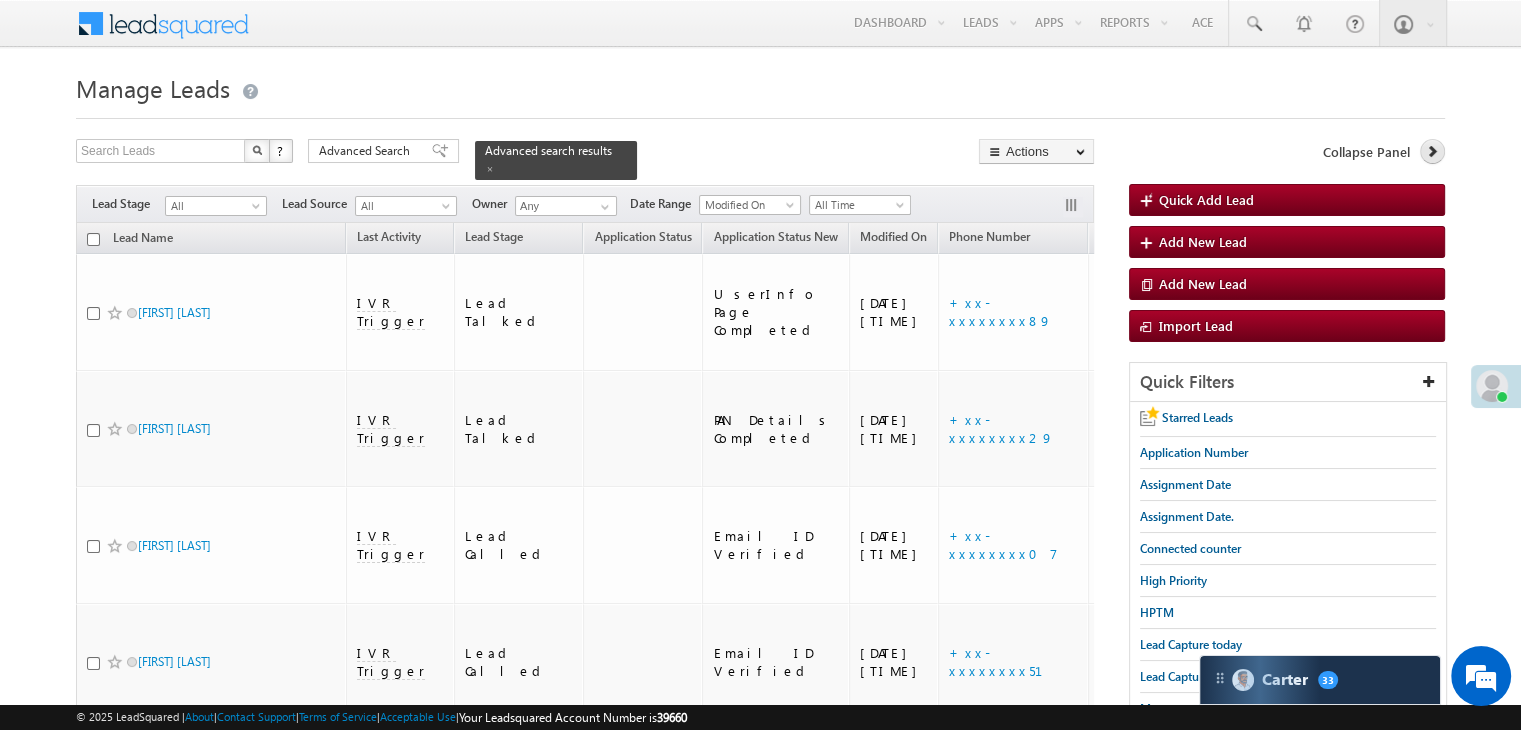click at bounding box center (1432, 151) 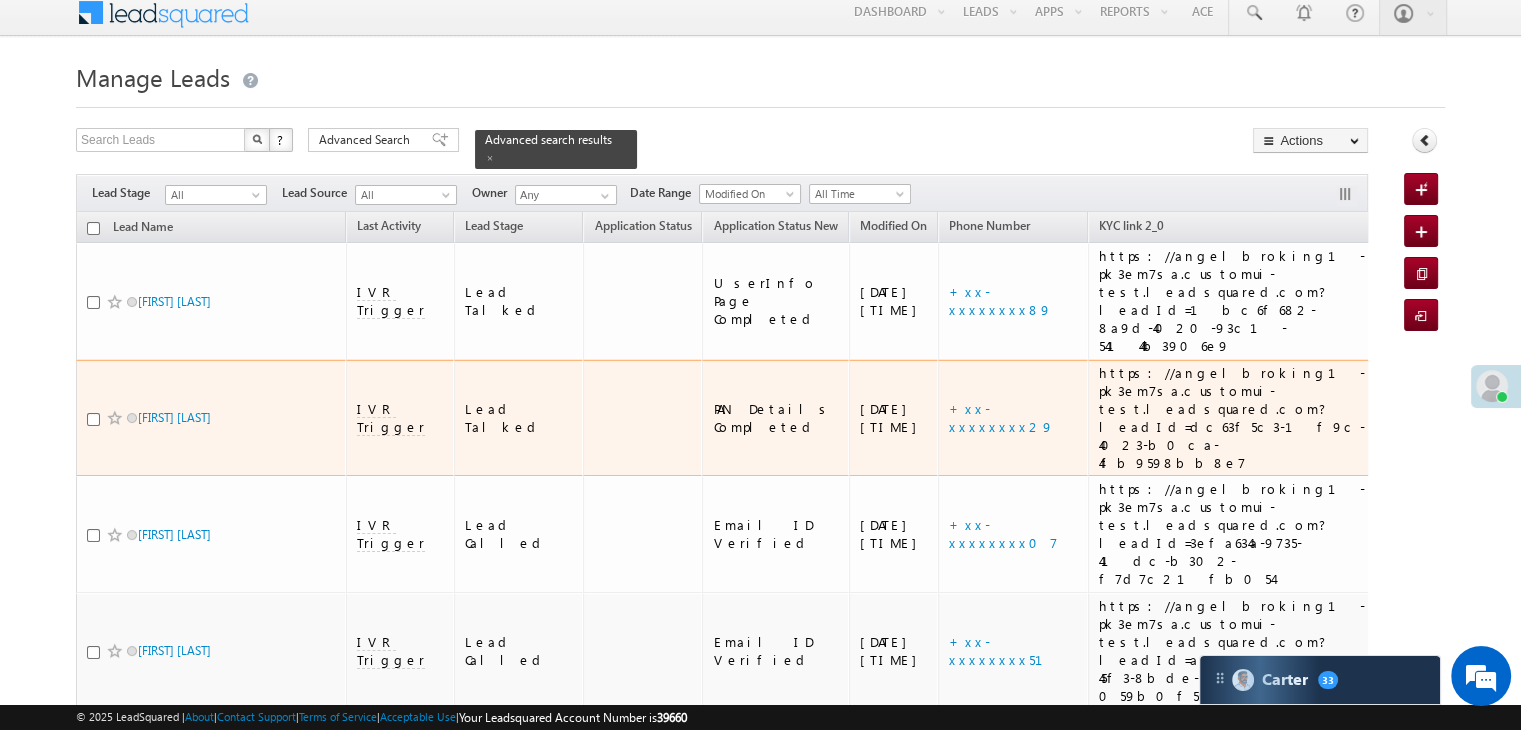 scroll, scrollTop: 0, scrollLeft: 0, axis: both 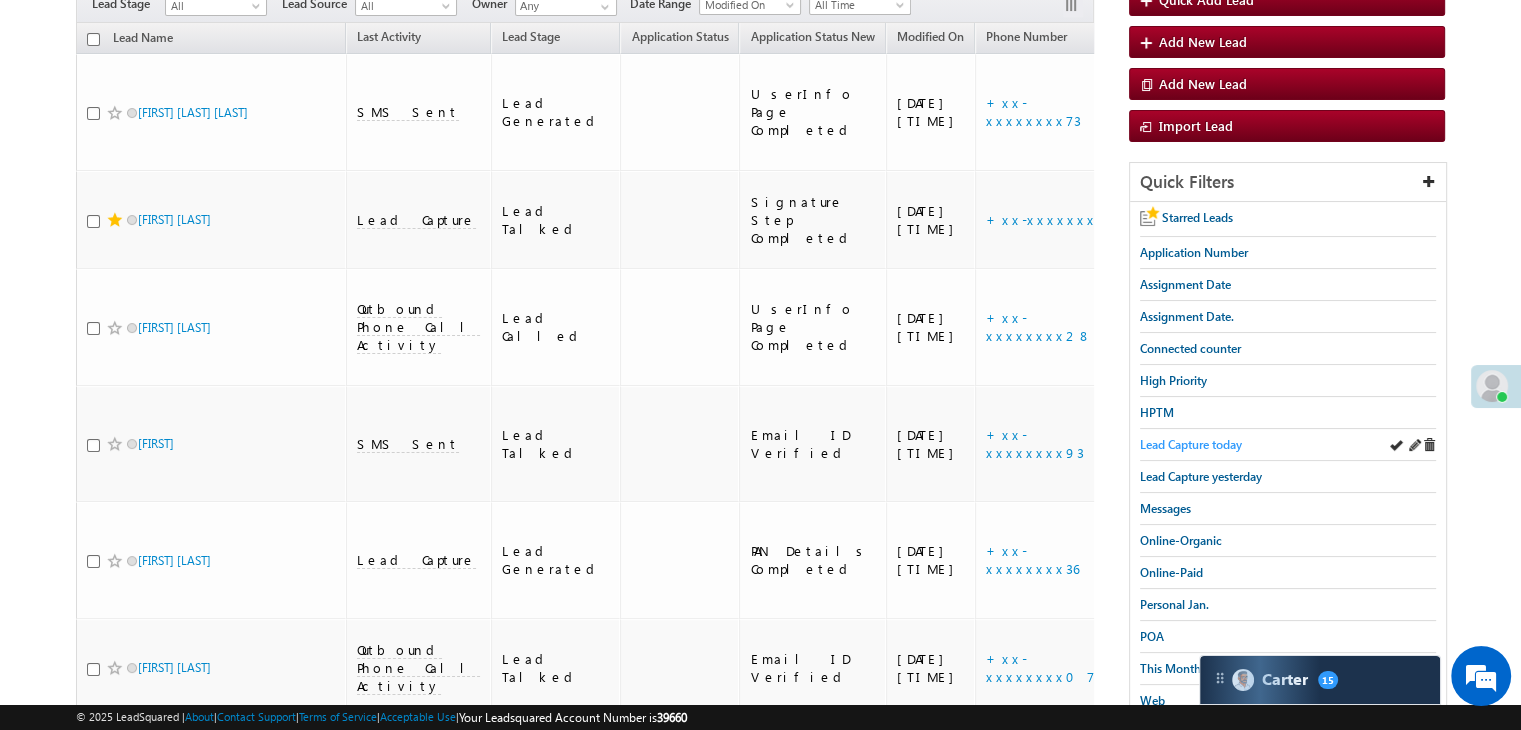 click on "Lead Capture today" at bounding box center [1191, 444] 